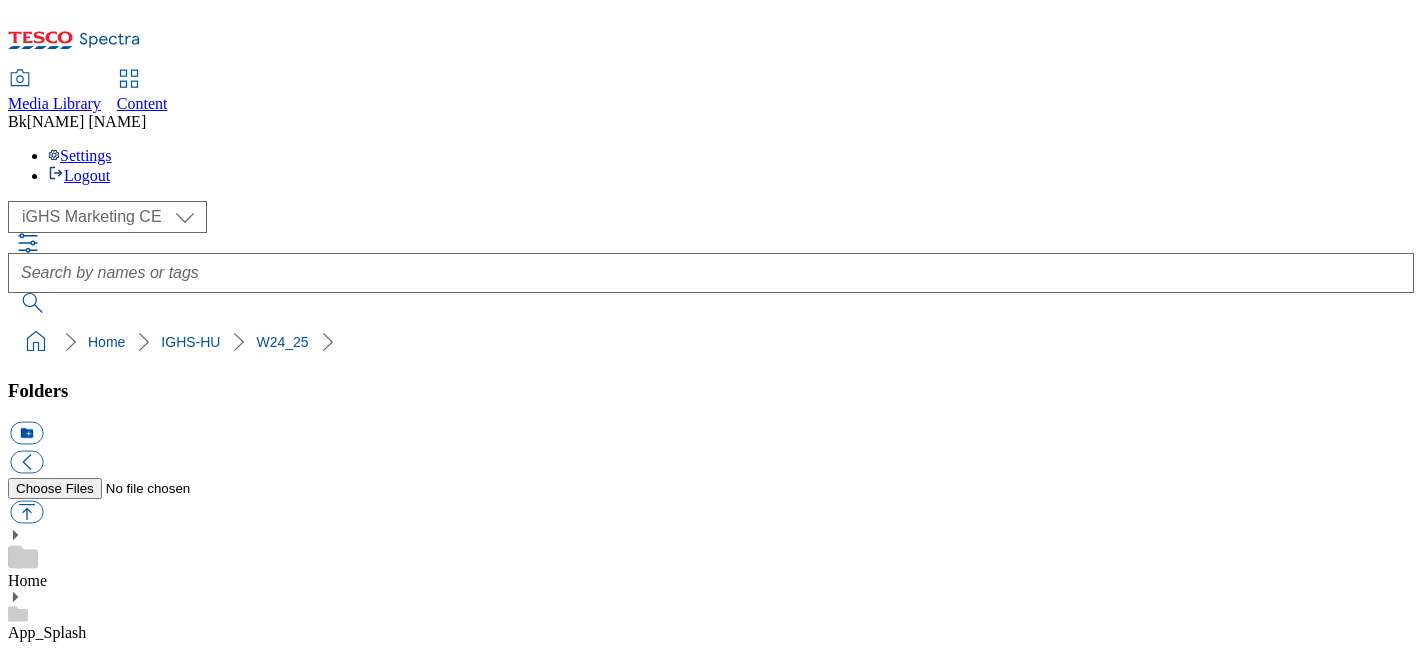select on "flare-ighs-ce-mktg" 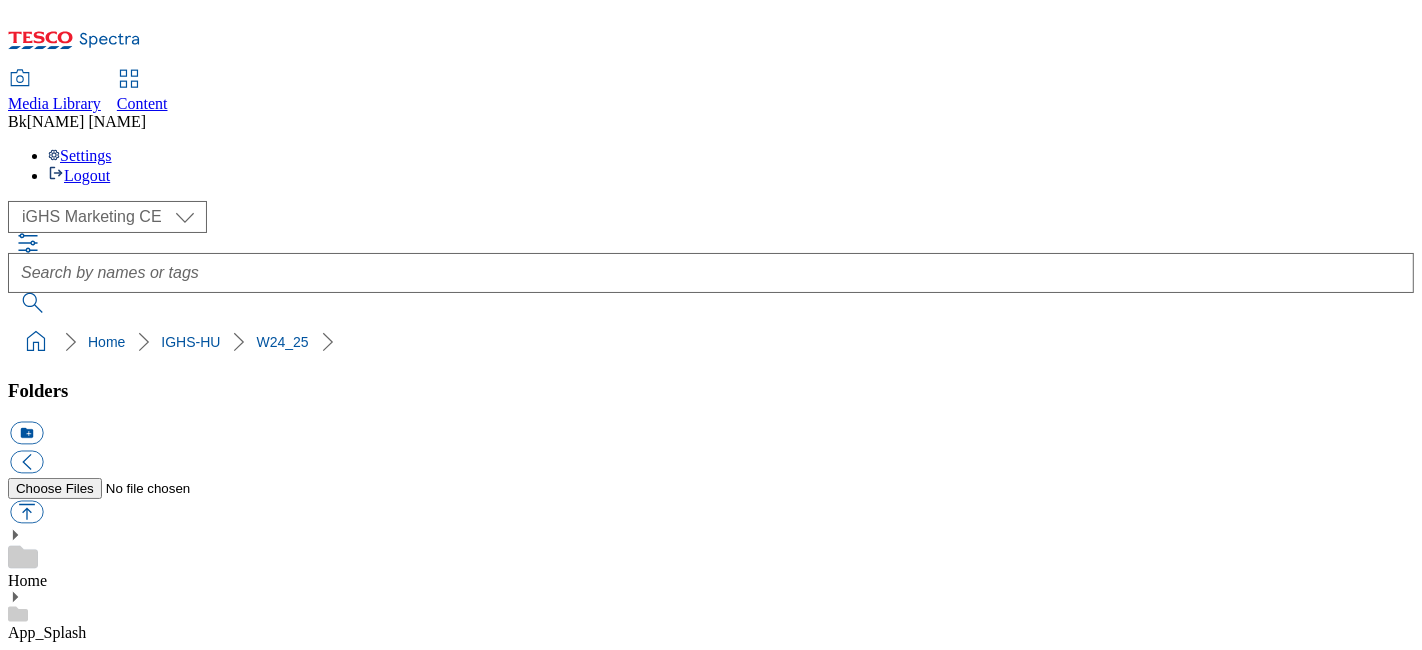 scroll, scrollTop: 111, scrollLeft: 0, axis: vertical 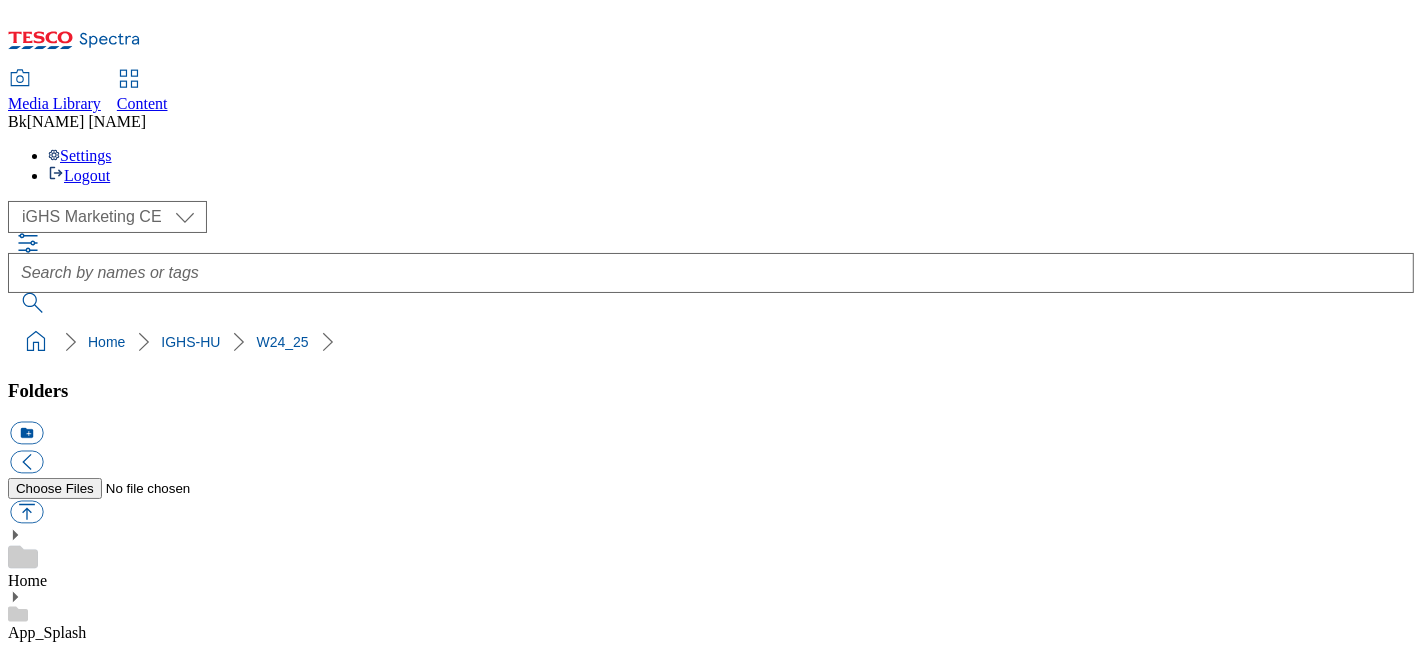 click 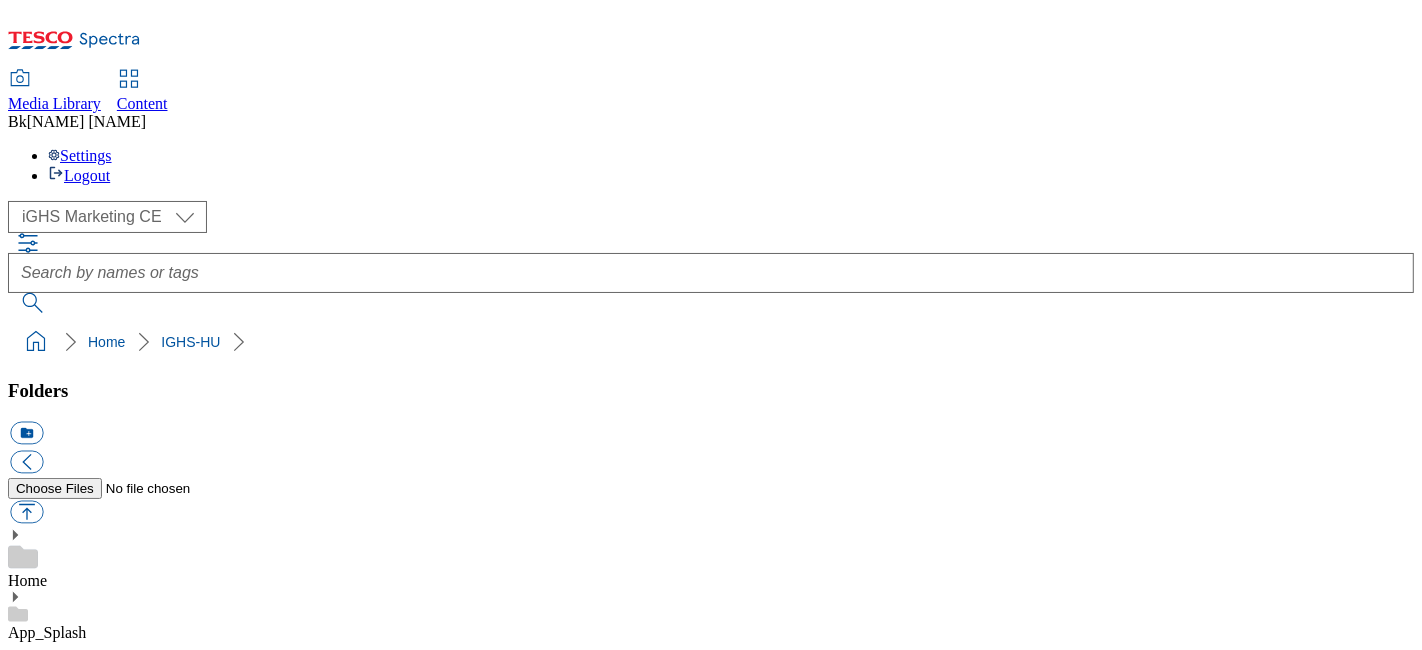 scroll, scrollTop: 0, scrollLeft: 0, axis: both 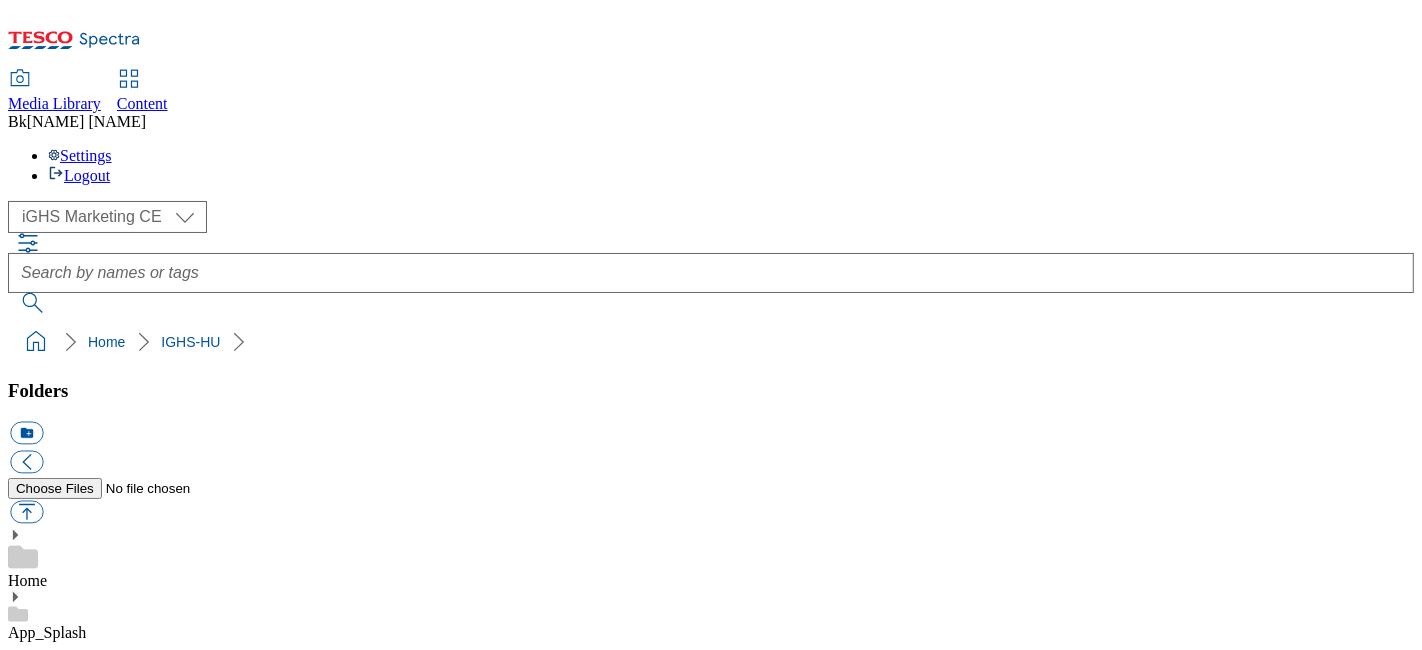 click 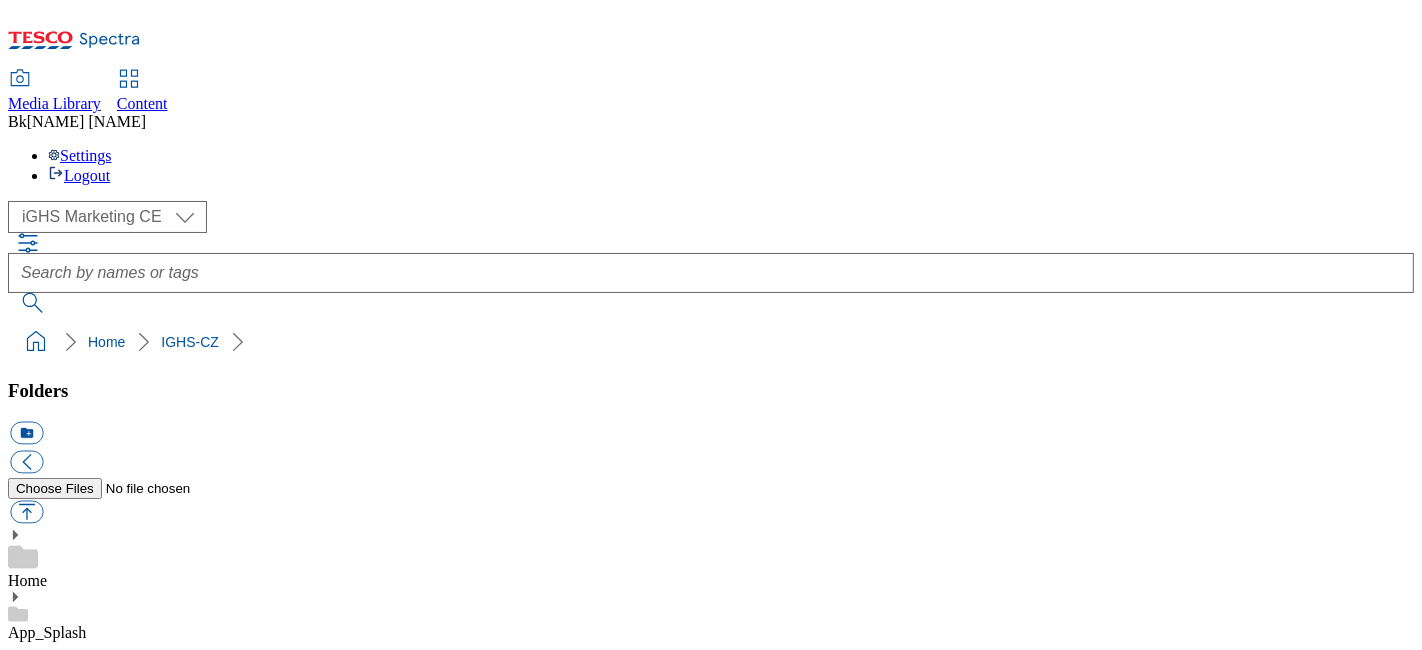 click 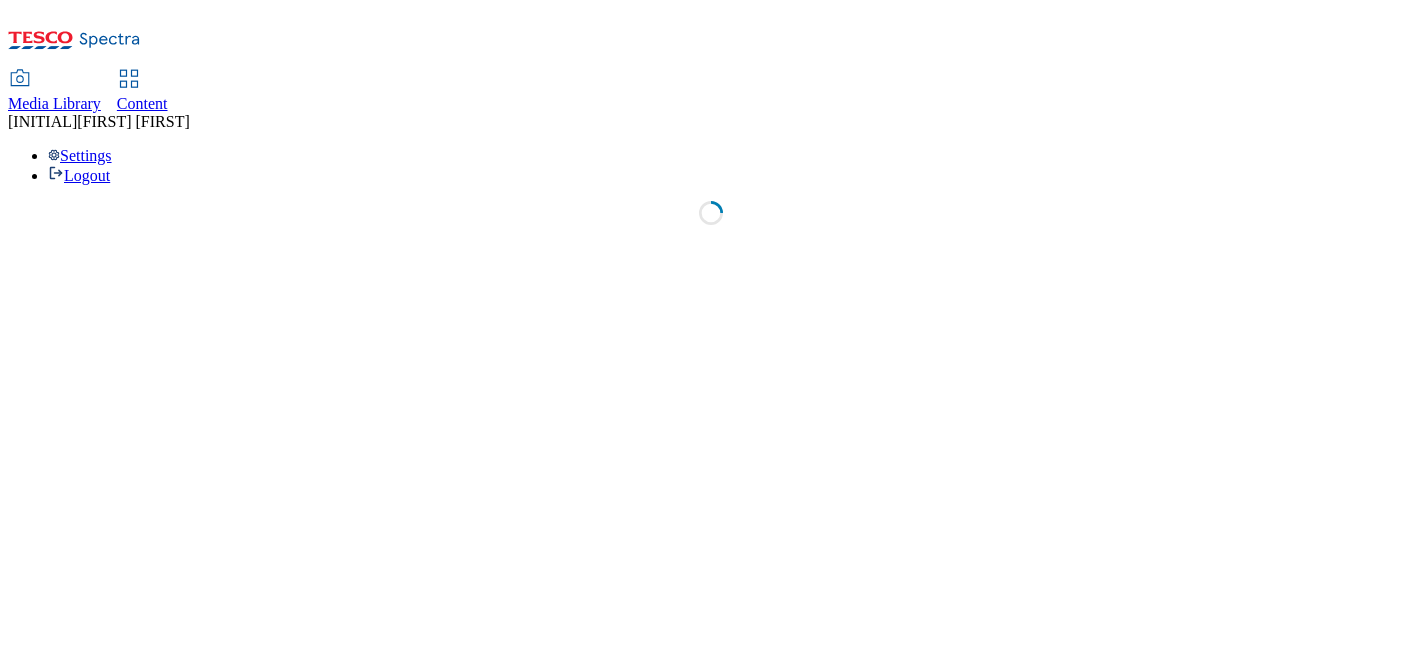 scroll, scrollTop: 0, scrollLeft: 0, axis: both 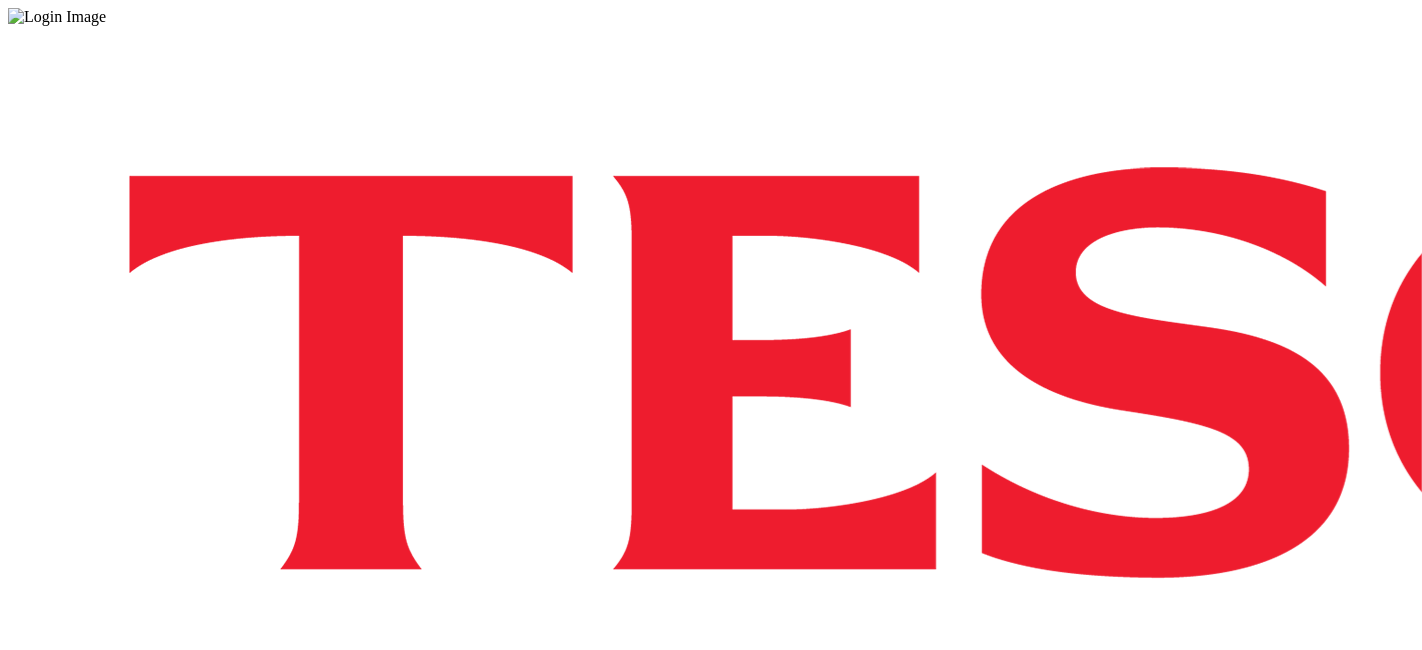 click on "Login" at bounding box center [711, 1000] 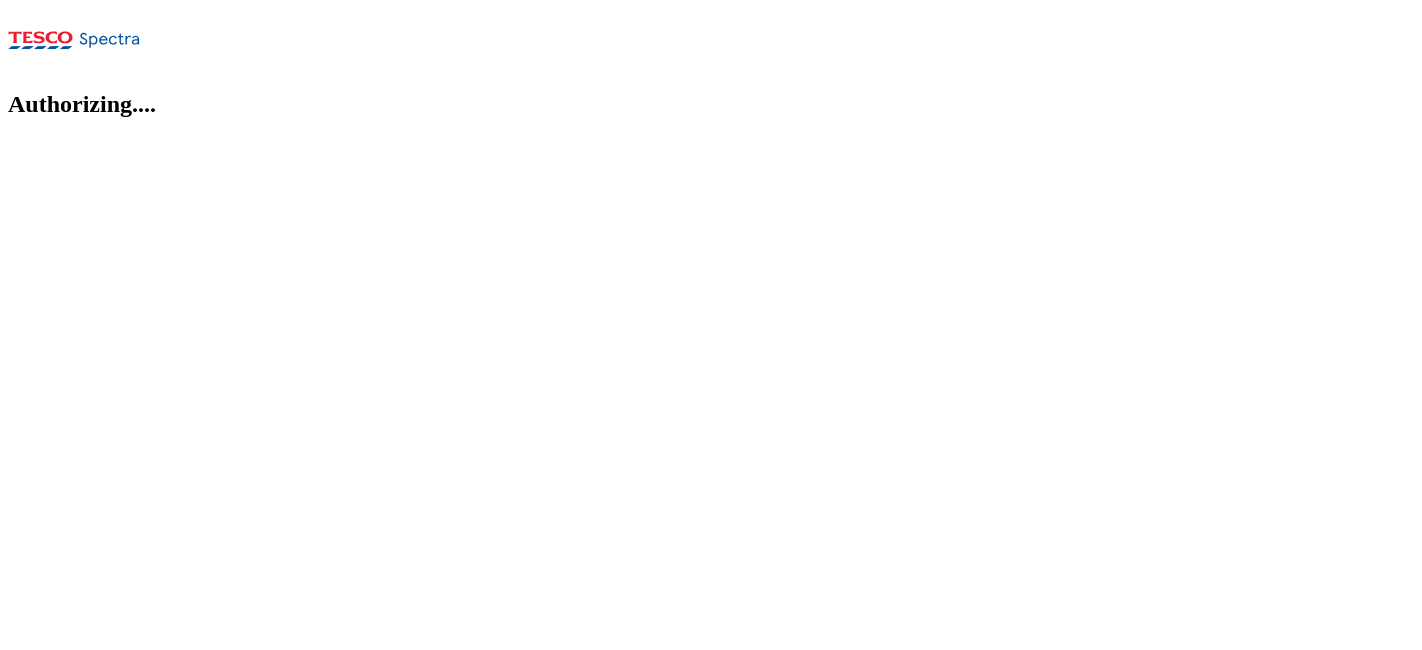 scroll, scrollTop: 0, scrollLeft: 0, axis: both 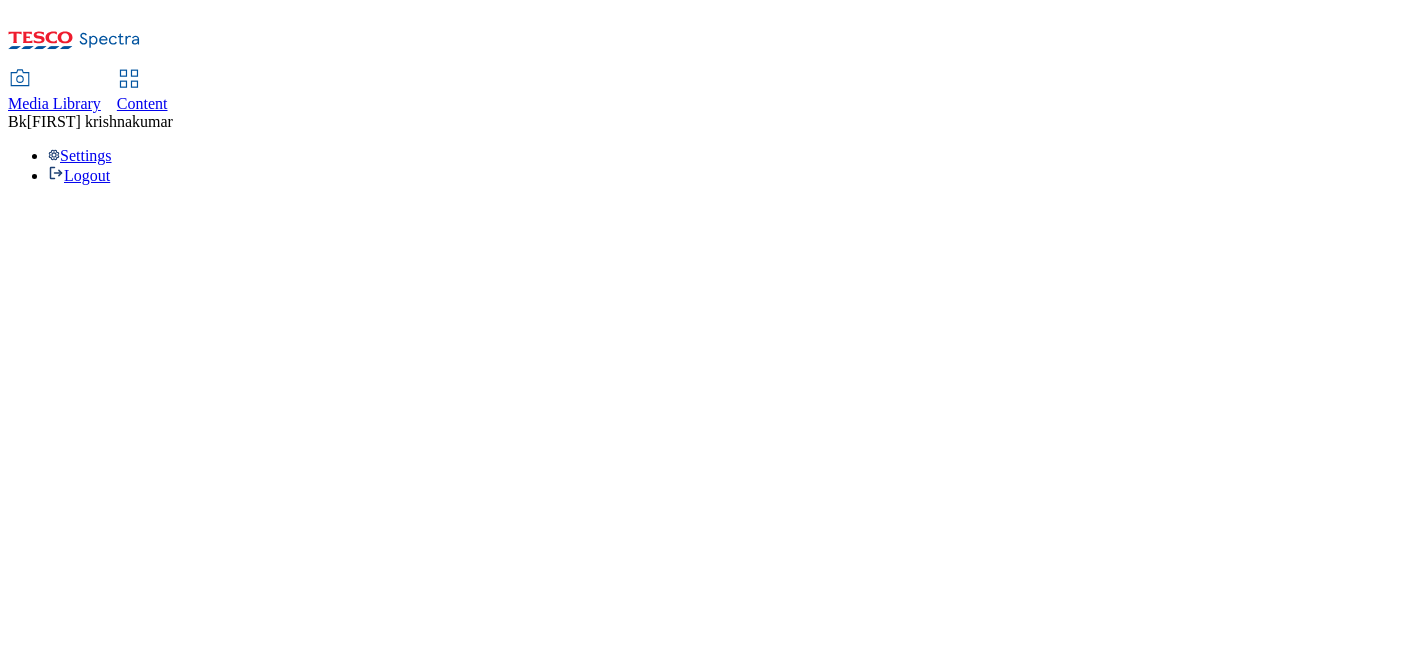 select on "flare-ighs-ce-mktg" 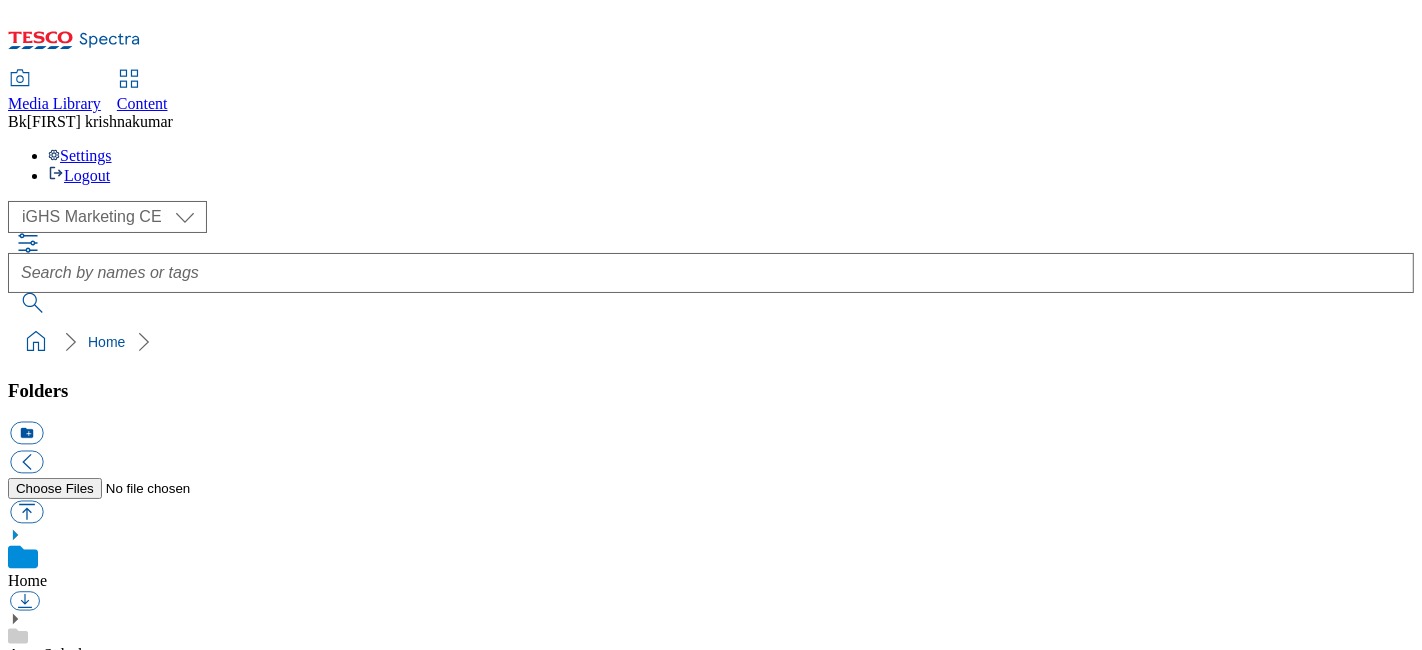 click on "IGHS-CZ" at bounding box center [39, 870] 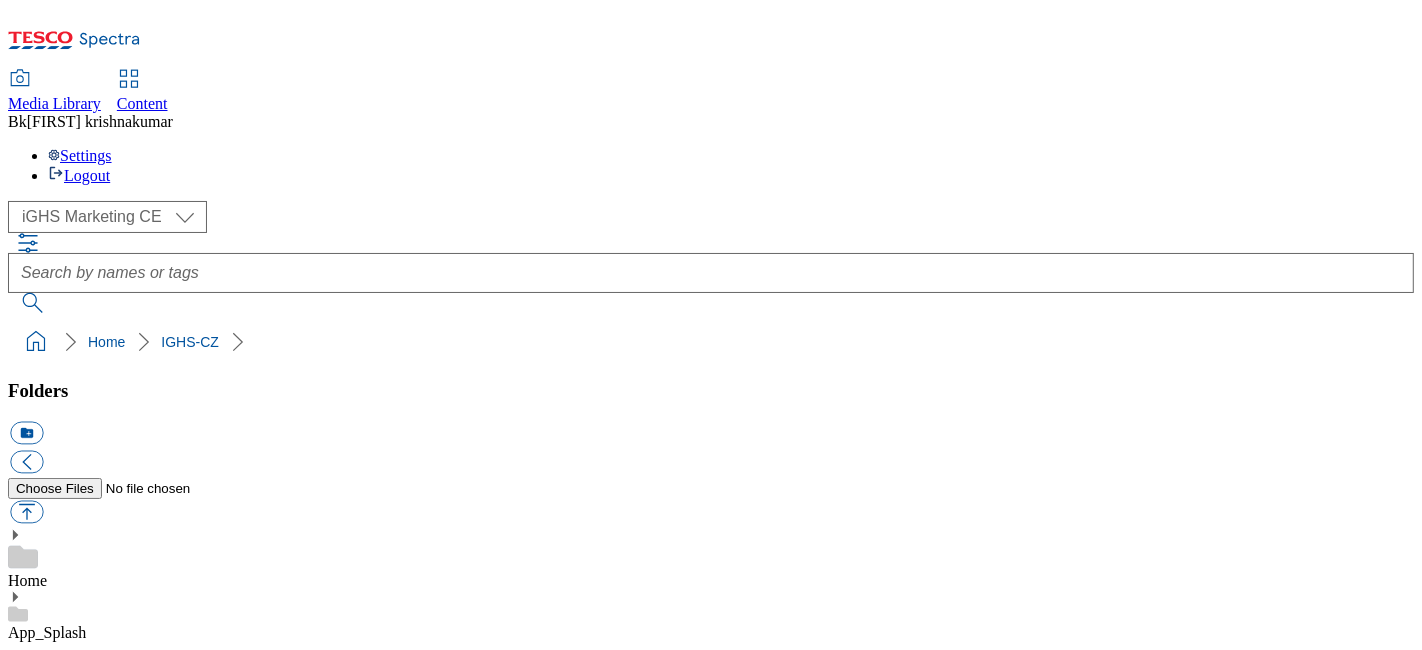 click 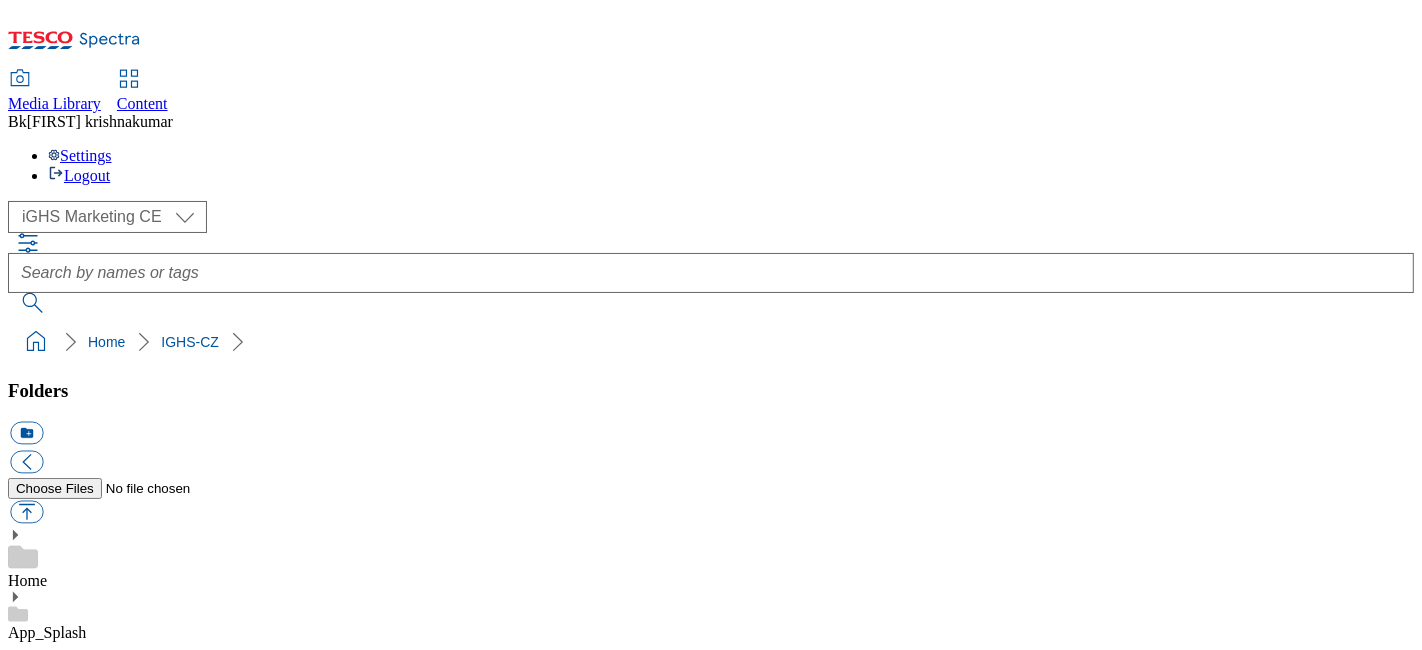 scroll, scrollTop: 2301, scrollLeft: 0, axis: vertical 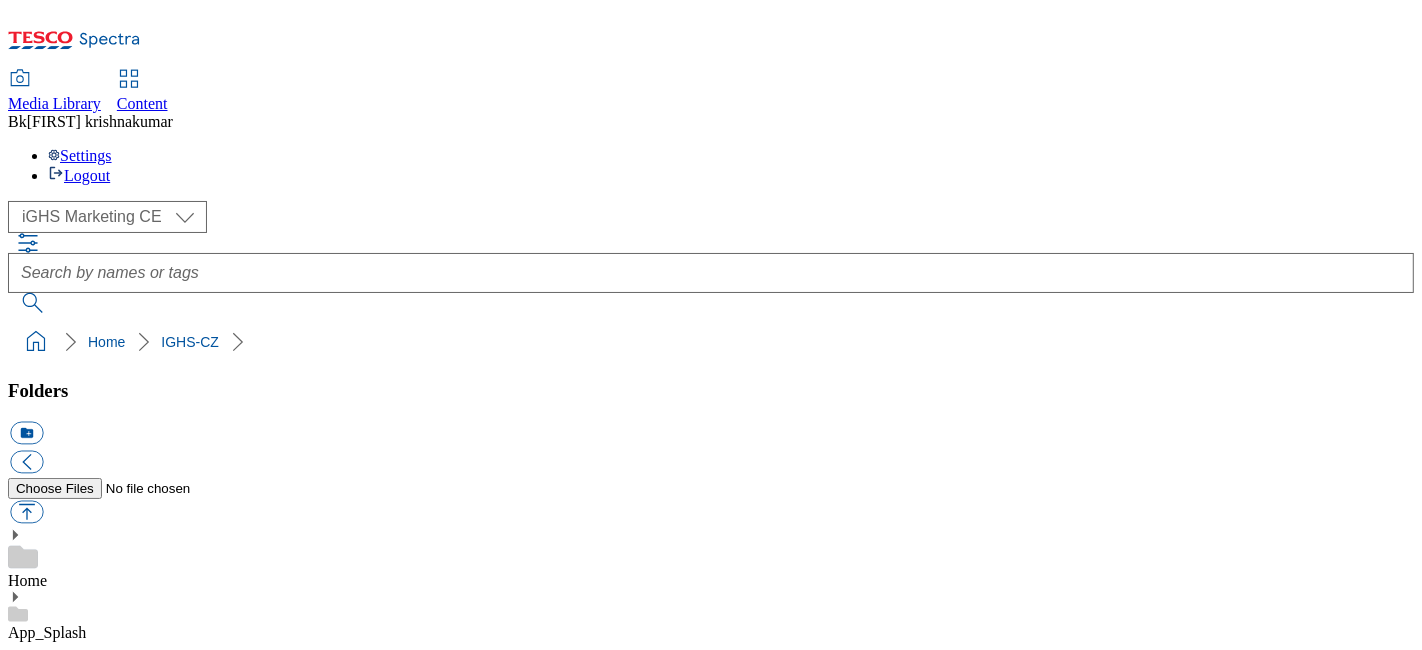click on "jak-nakupovat-online" at bounding box center [76, 4982] 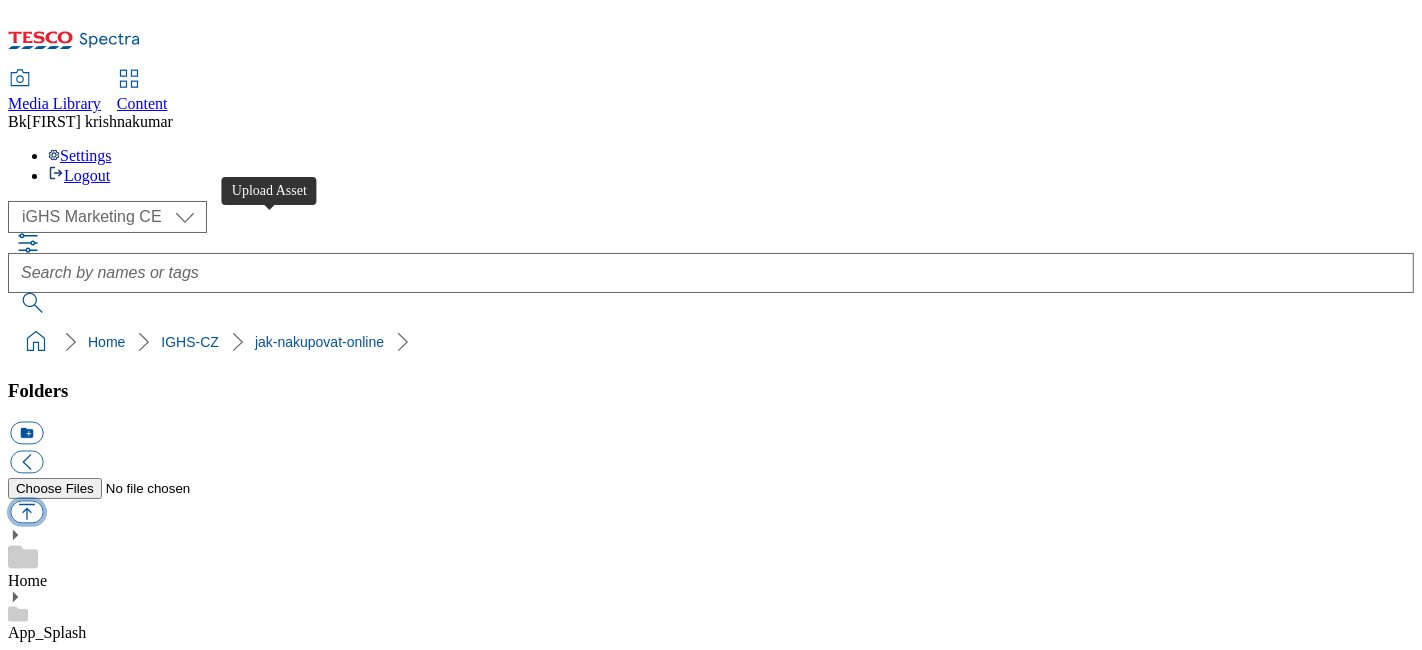 click at bounding box center (26, 512) 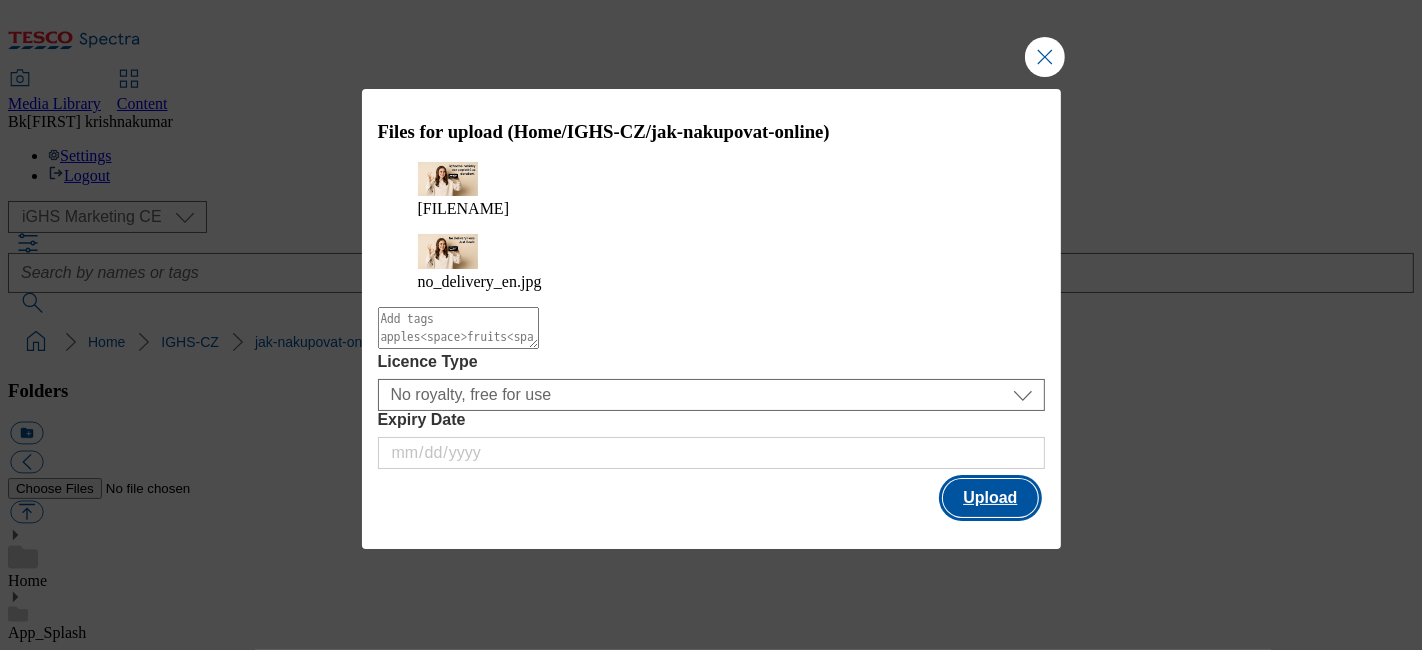 click on "Upload" at bounding box center [990, 498] 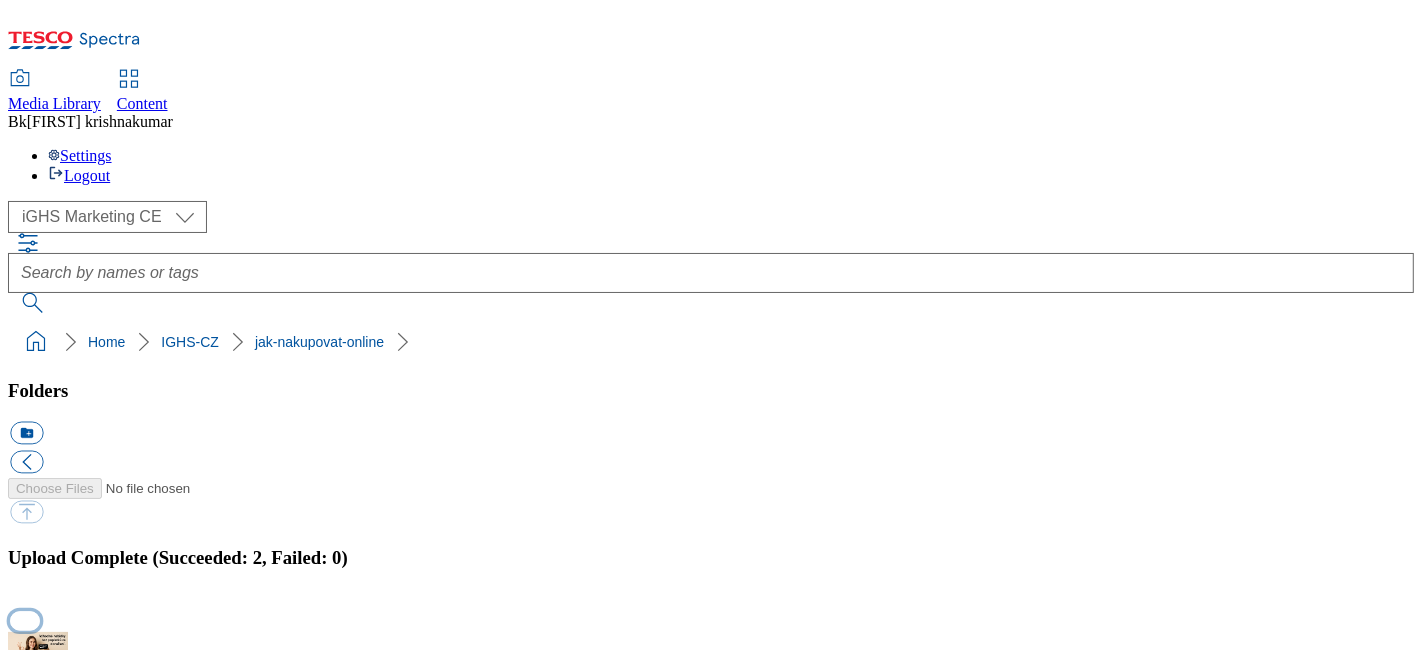 click at bounding box center [25, 620] 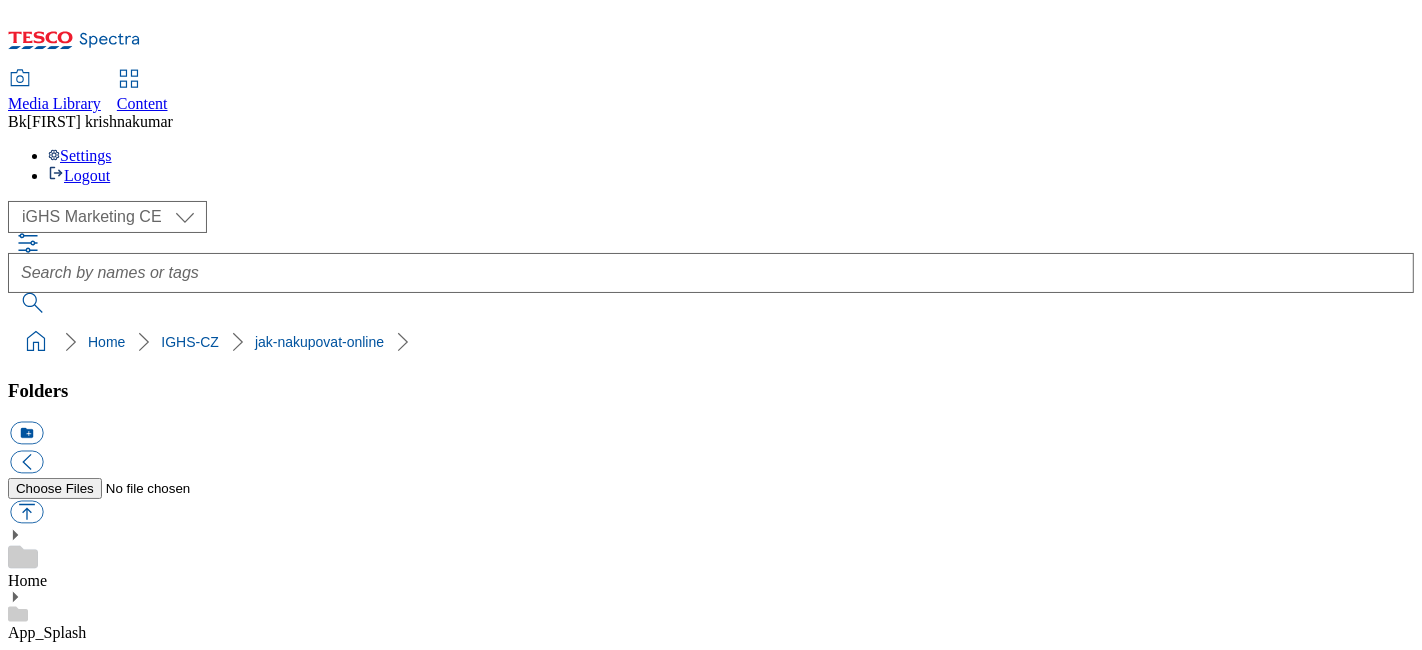 click on "jak-nakupovat-online" at bounding box center [76, 4960] 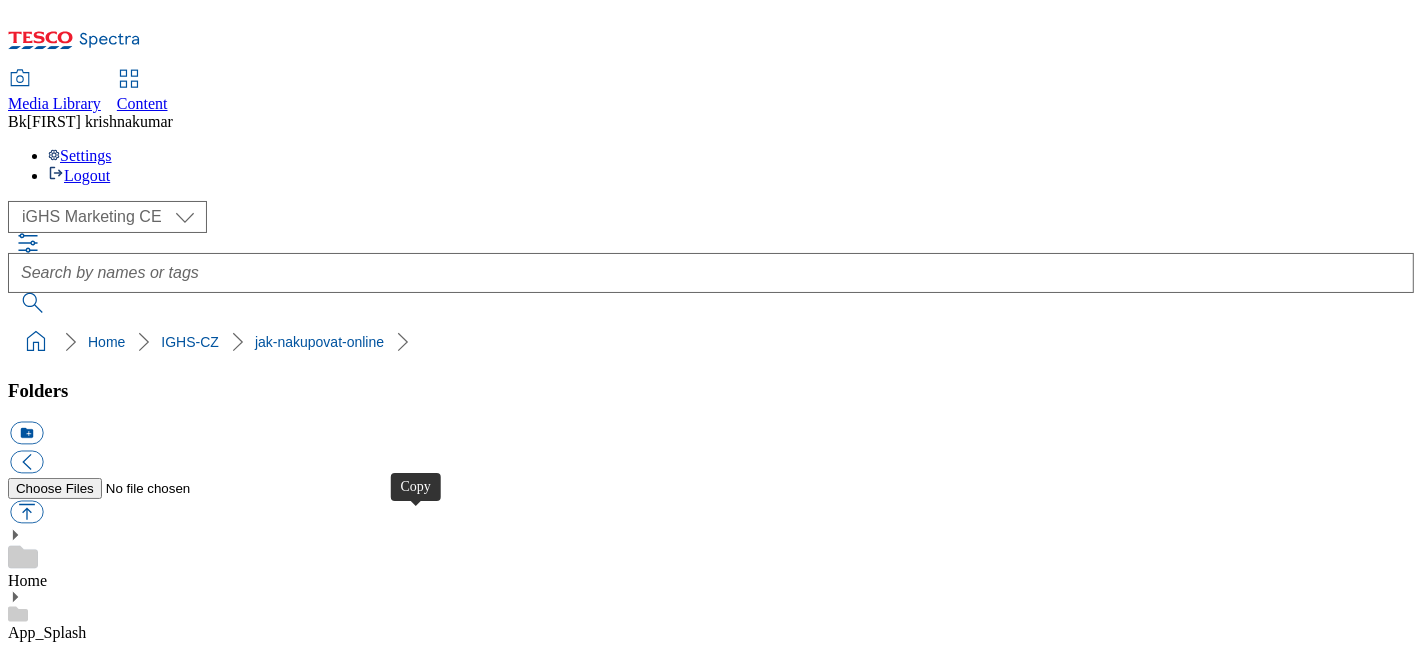 click at bounding box center [26, 24588] 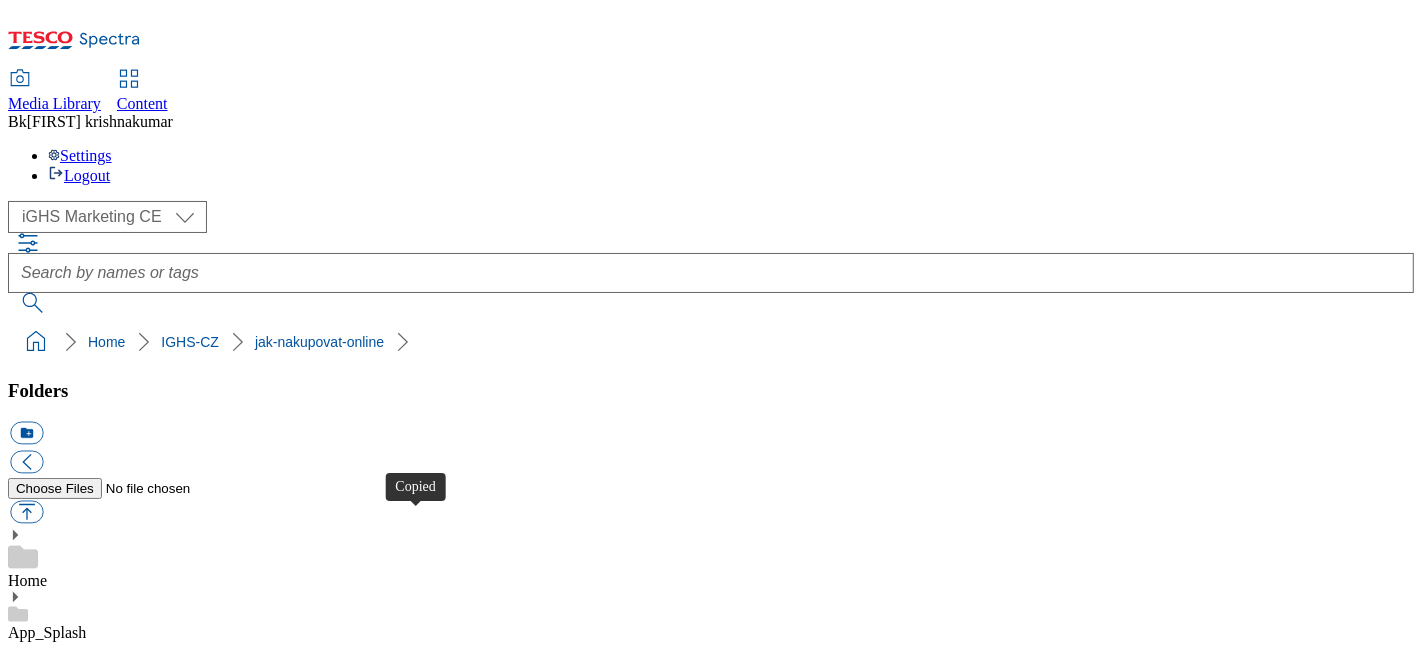 type 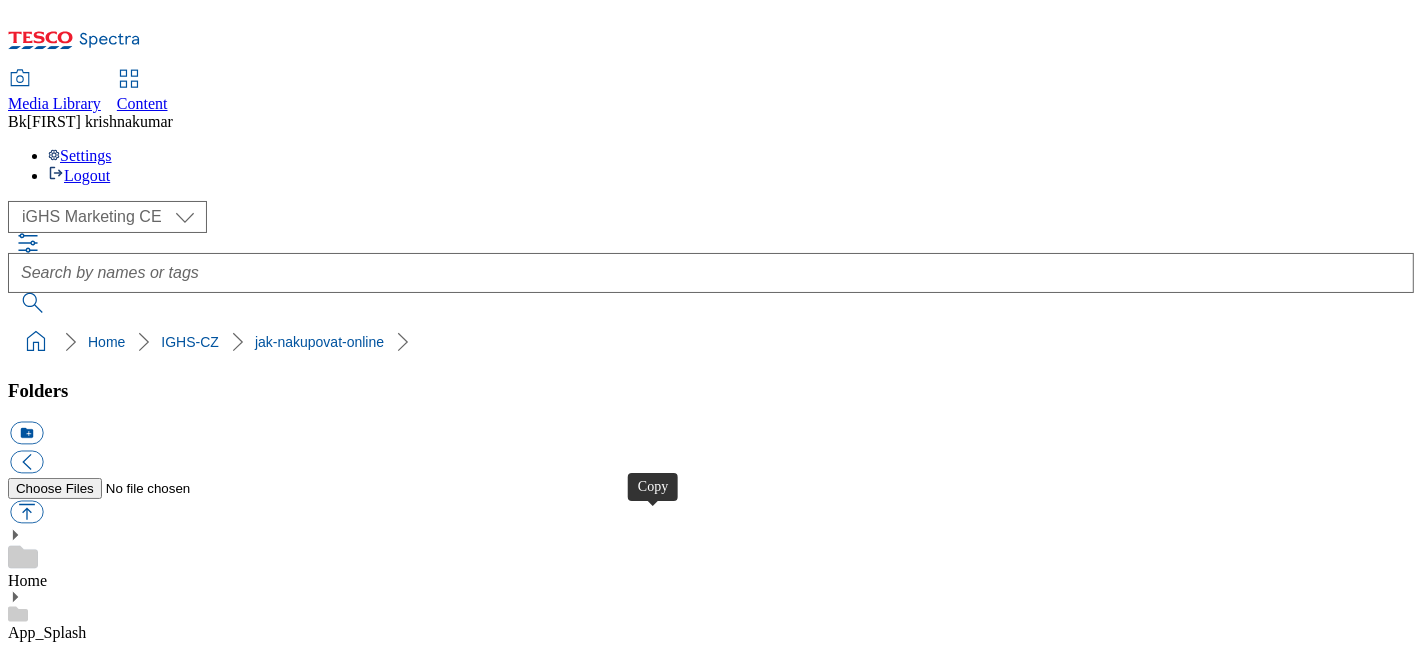 click at bounding box center (26, 25018) 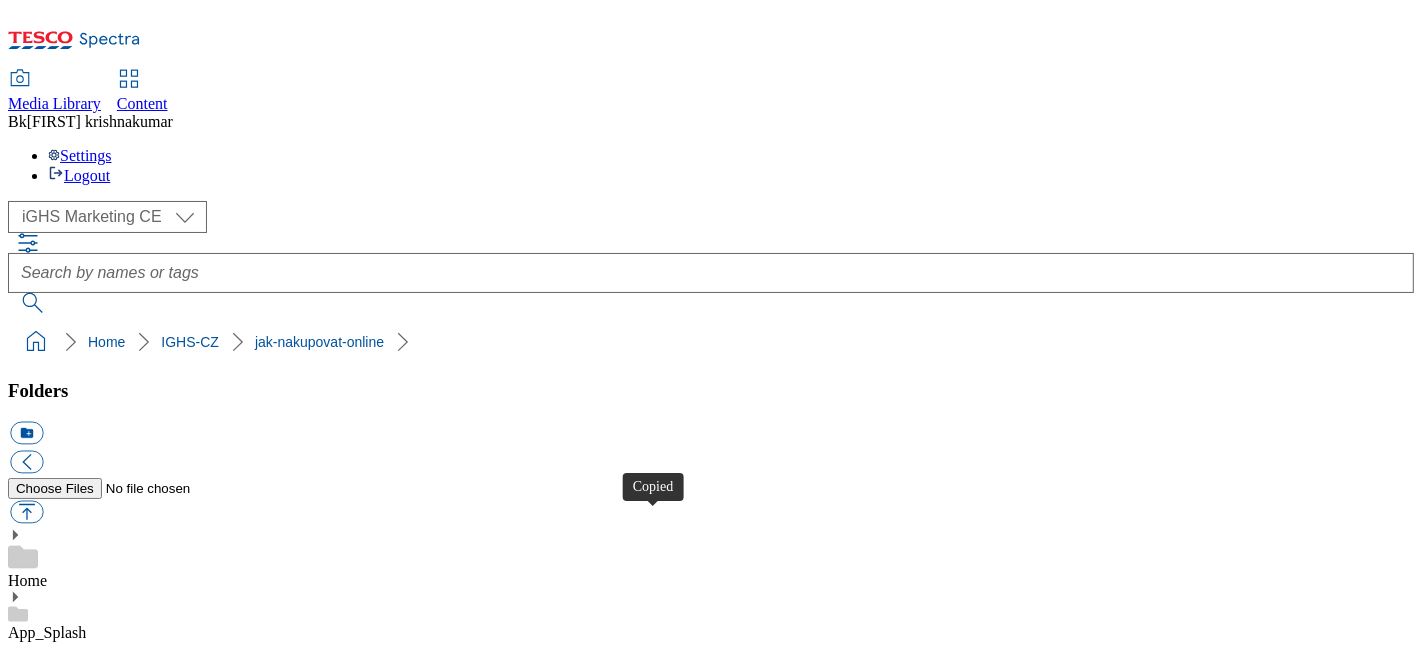 type 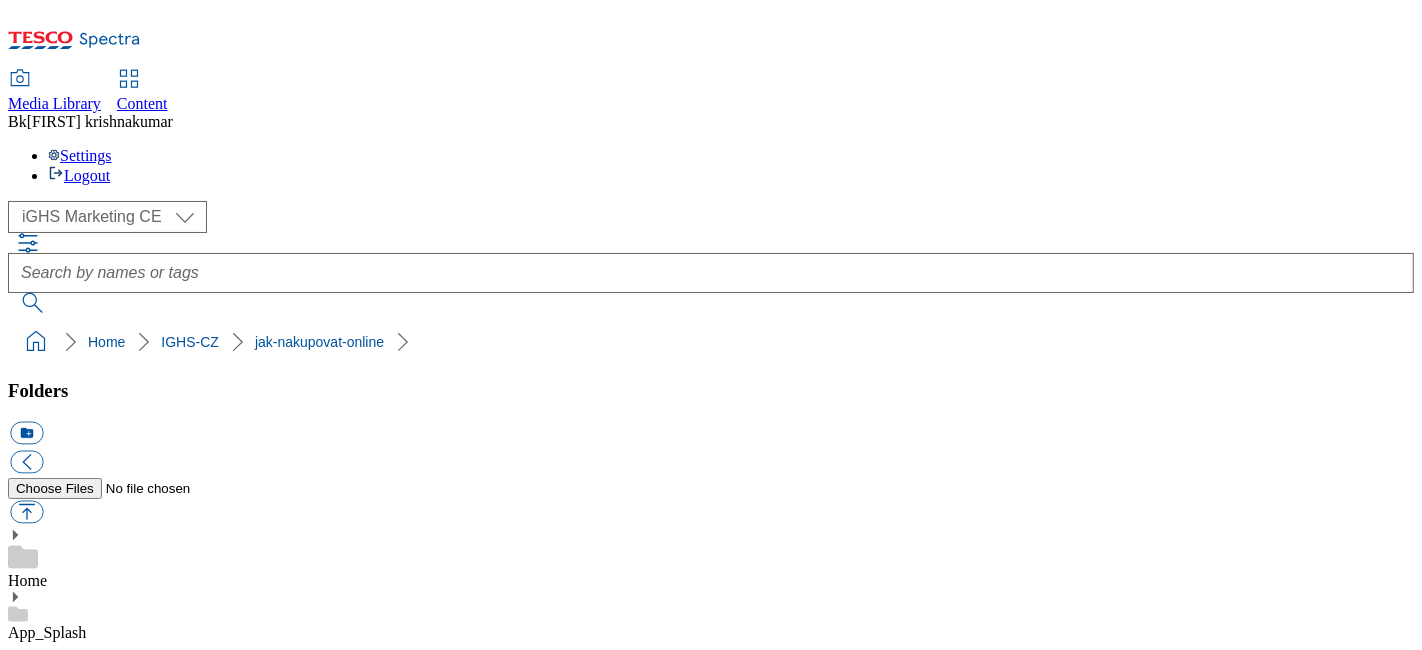 scroll, scrollTop: 1745, scrollLeft: 0, axis: vertical 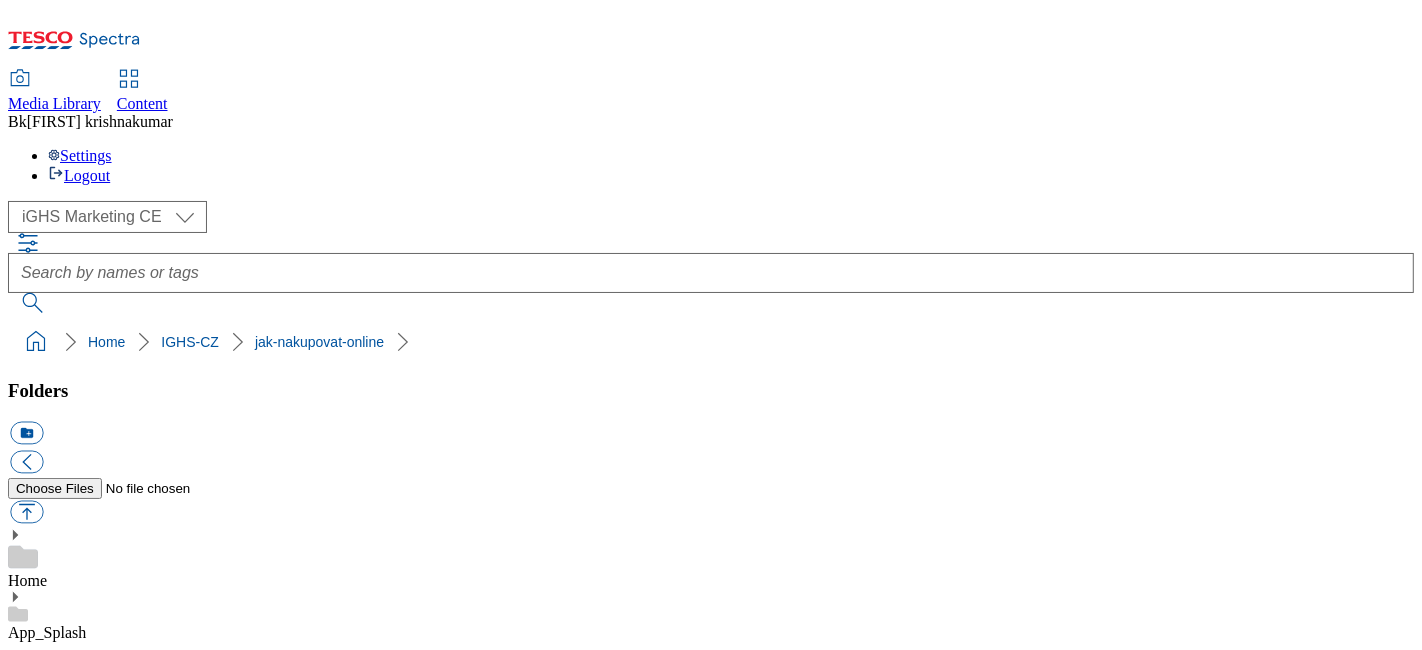click 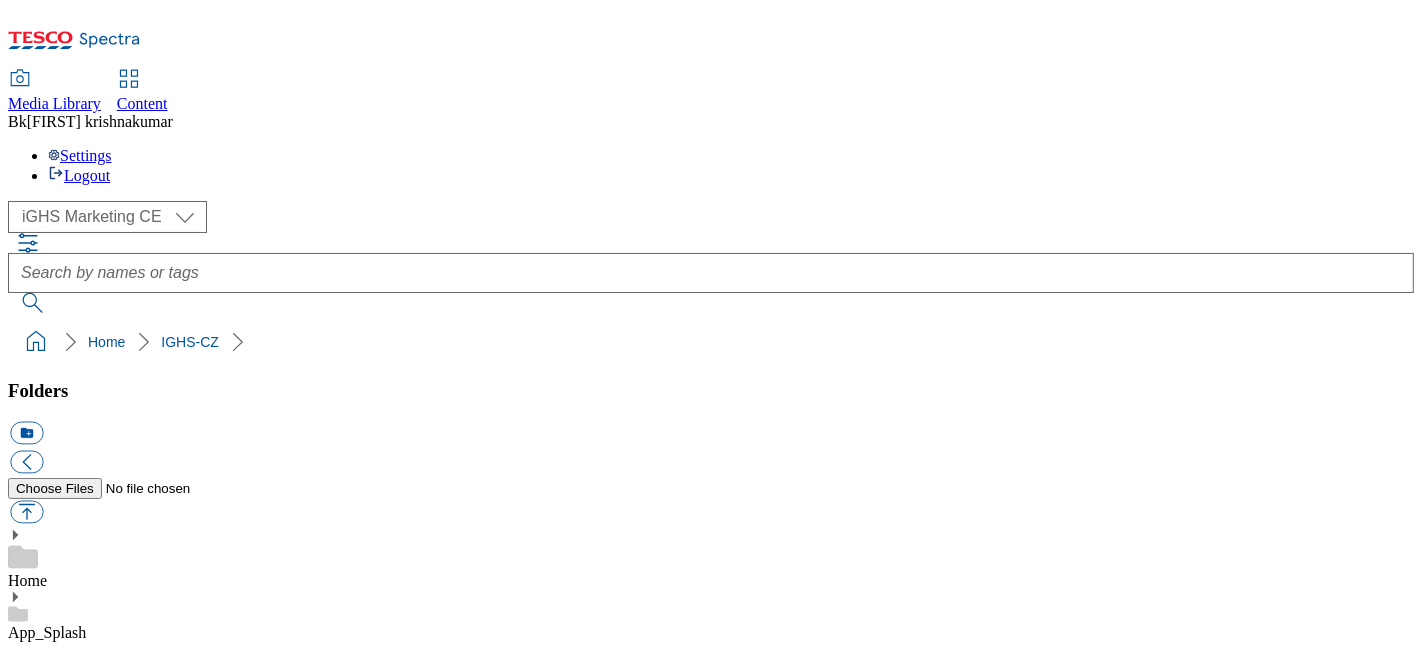 click 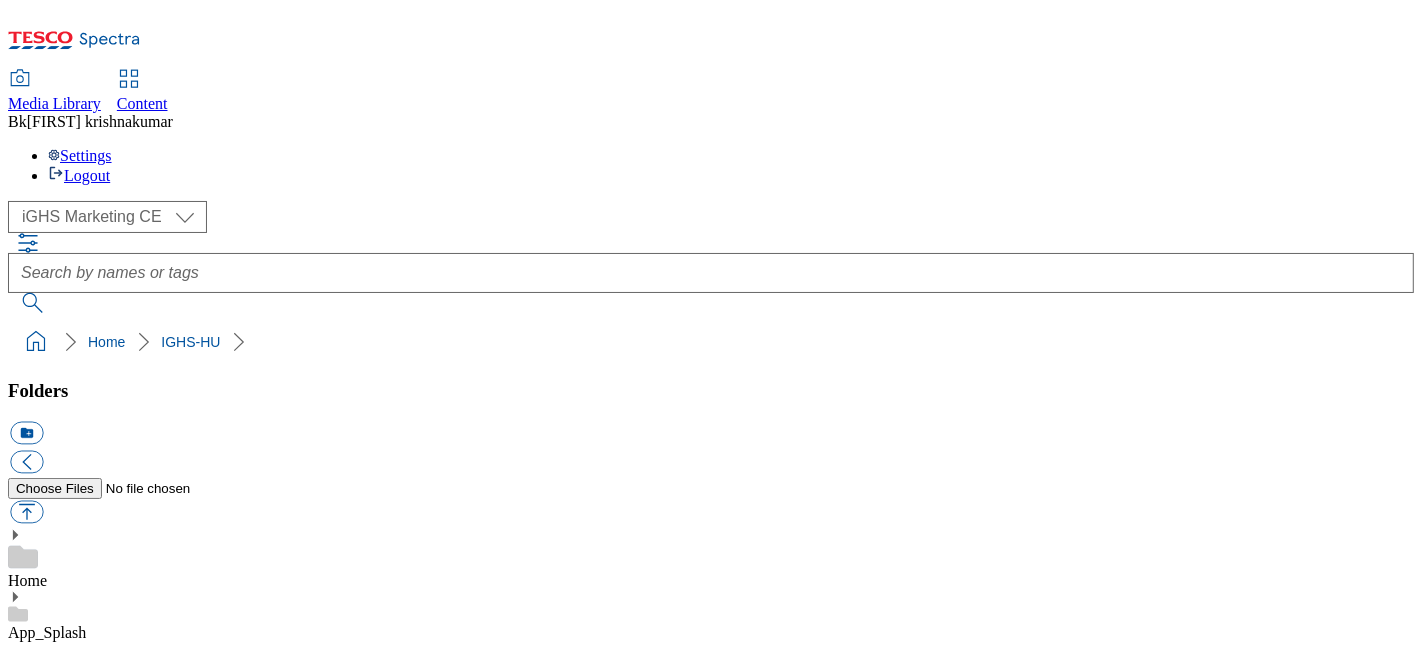click 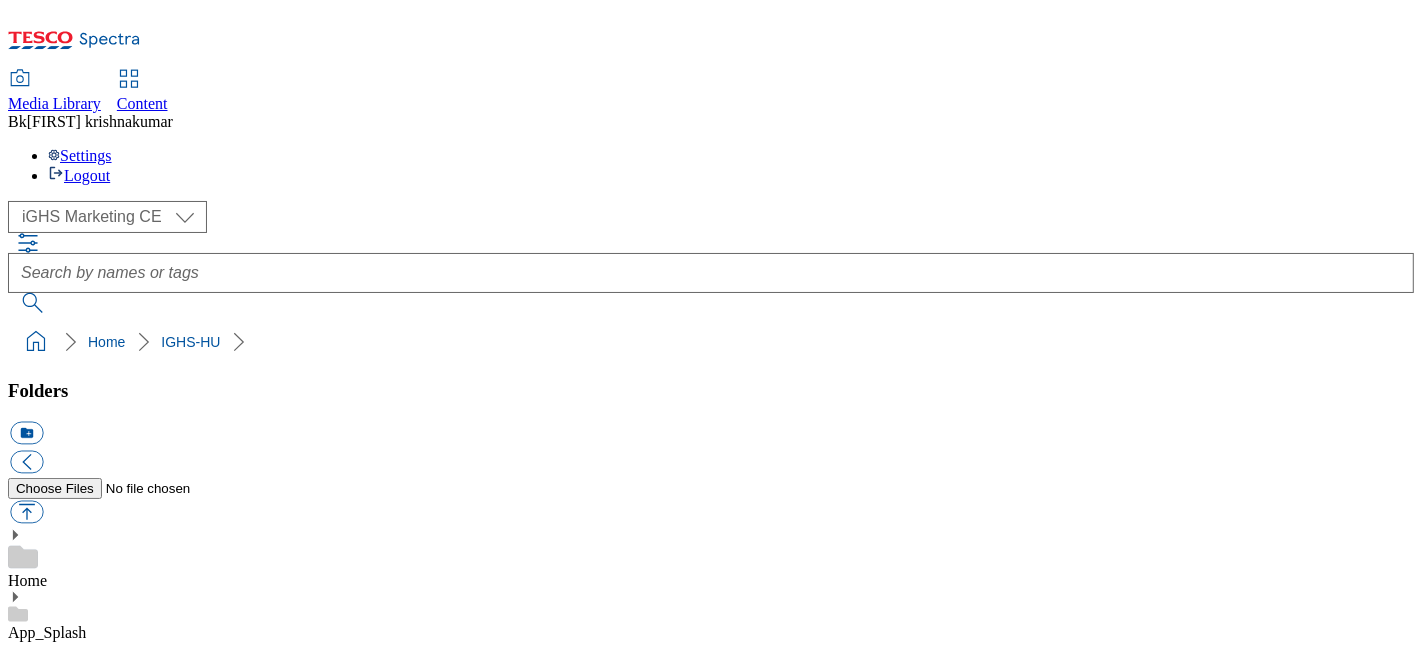 scroll, scrollTop: 4777, scrollLeft: 0, axis: vertical 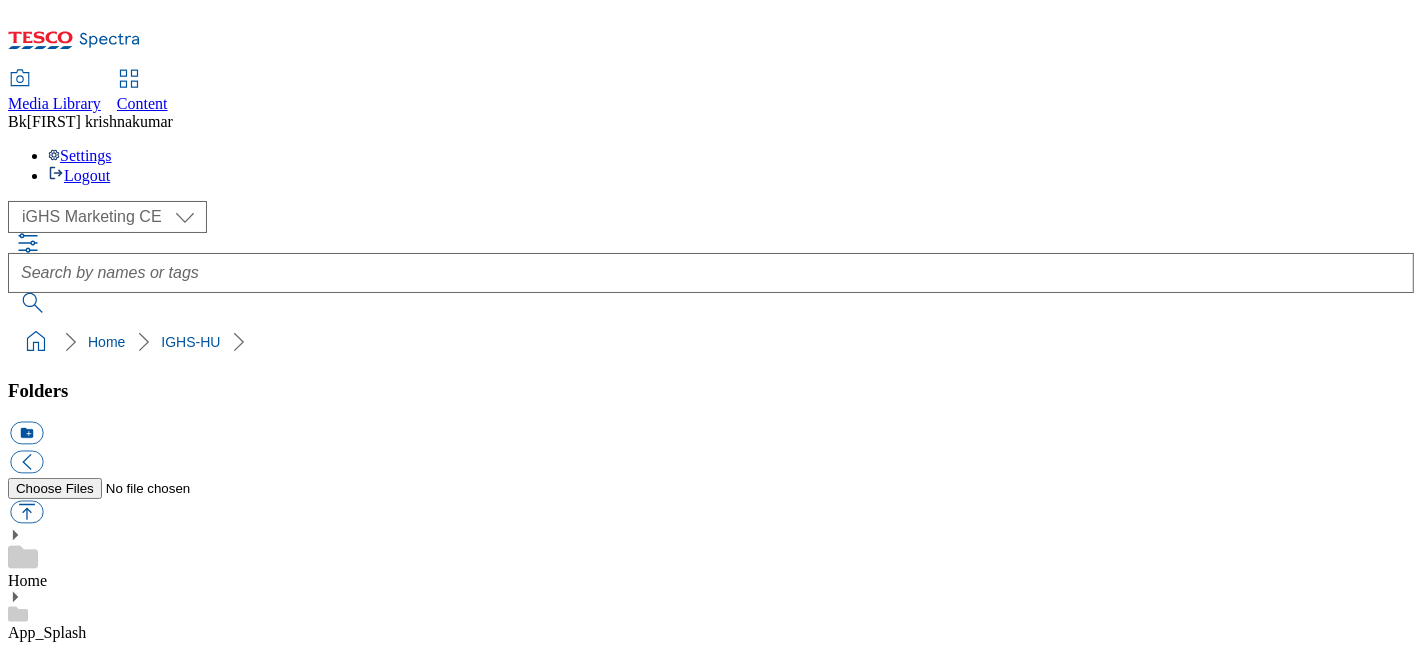 click on "W24_25" at bounding box center (35, 32426) 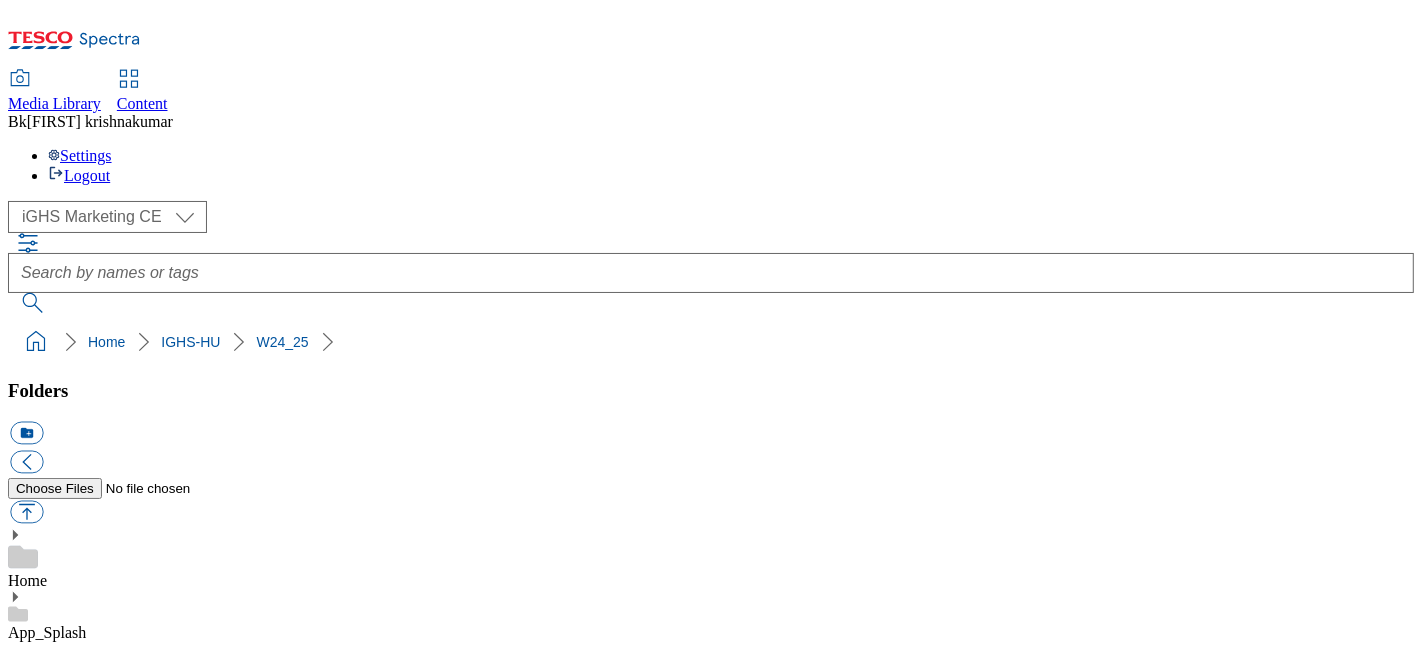 click on "content_hu_1 1838 X 760, 1.15 MB, JPEG Optimized URL (70% quality) Optimized URL (30% quality) Thumbnail URL" at bounding box center (711, 36290) 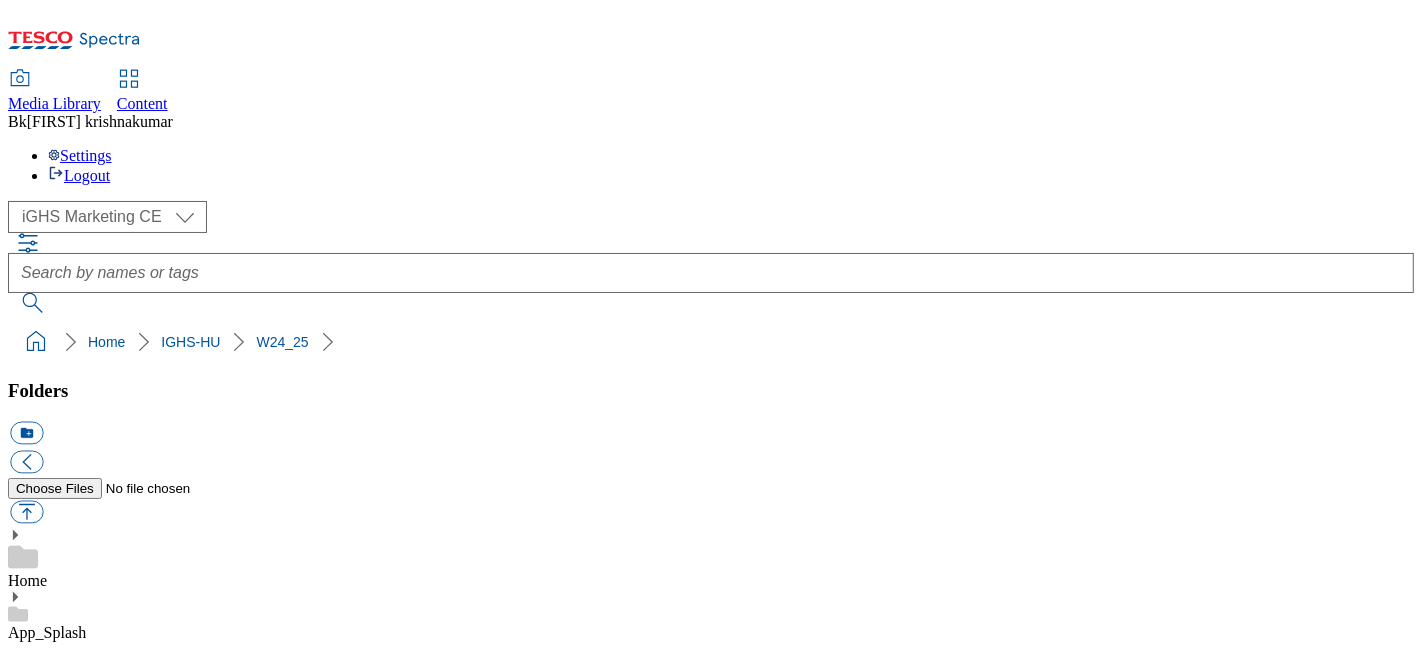 scroll, scrollTop: 1222, scrollLeft: 0, axis: vertical 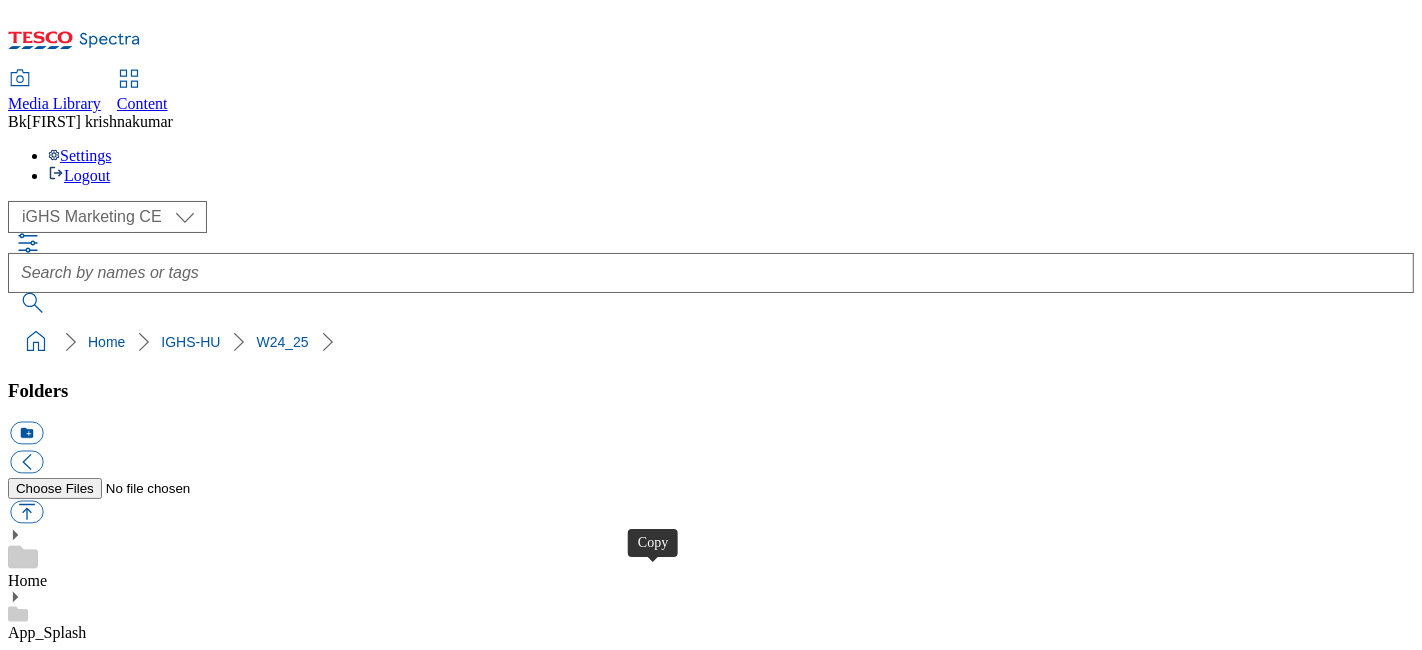 click at bounding box center [26, 42626] 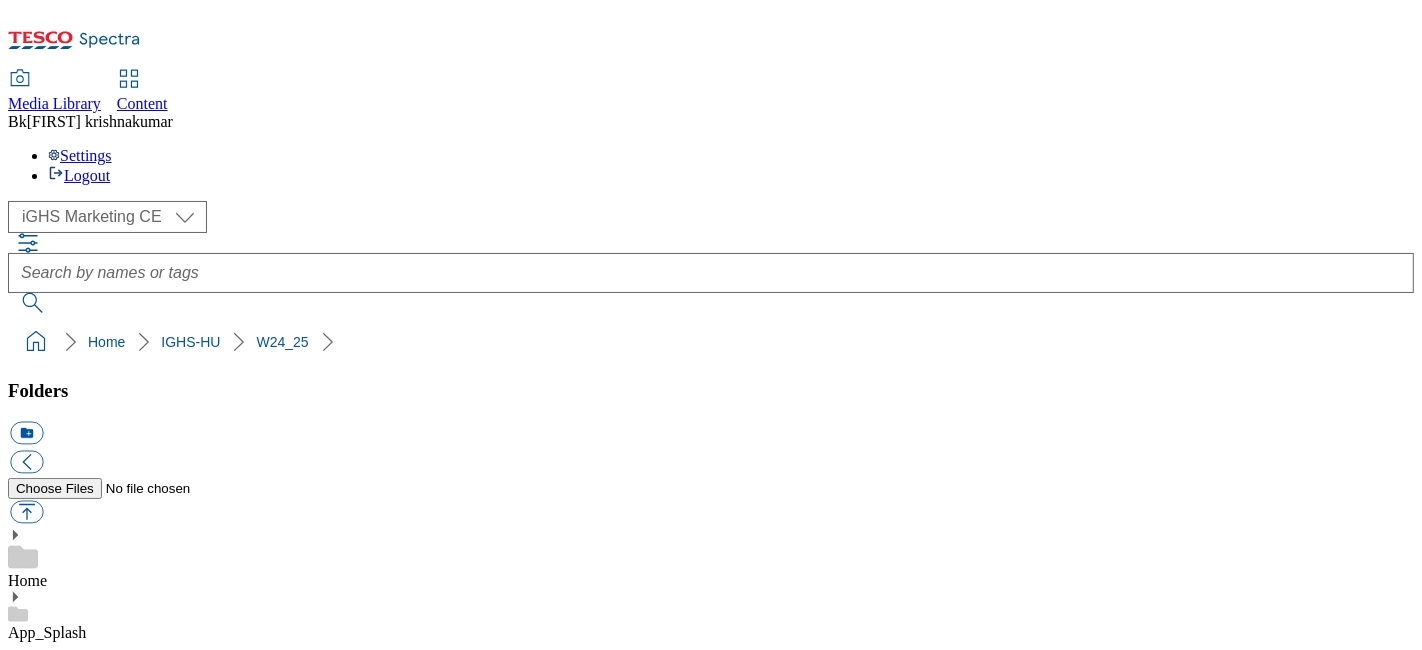 type 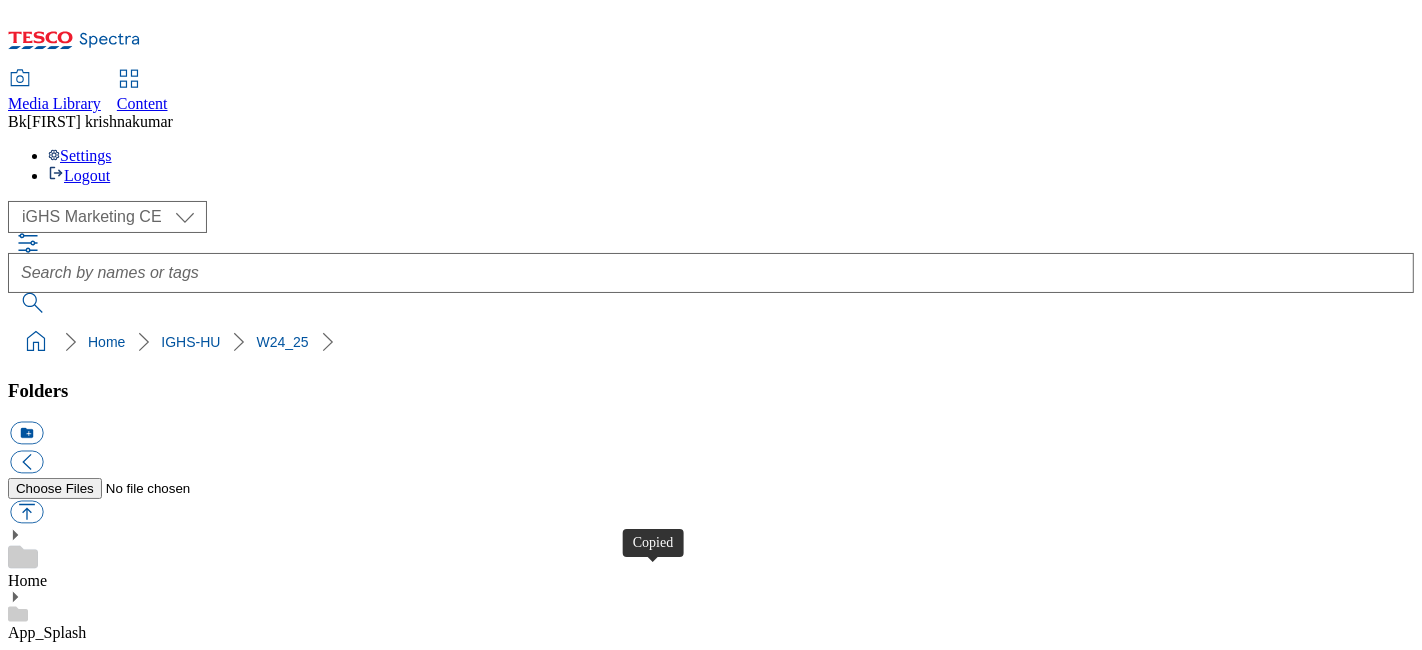 click at bounding box center [26, 42626] 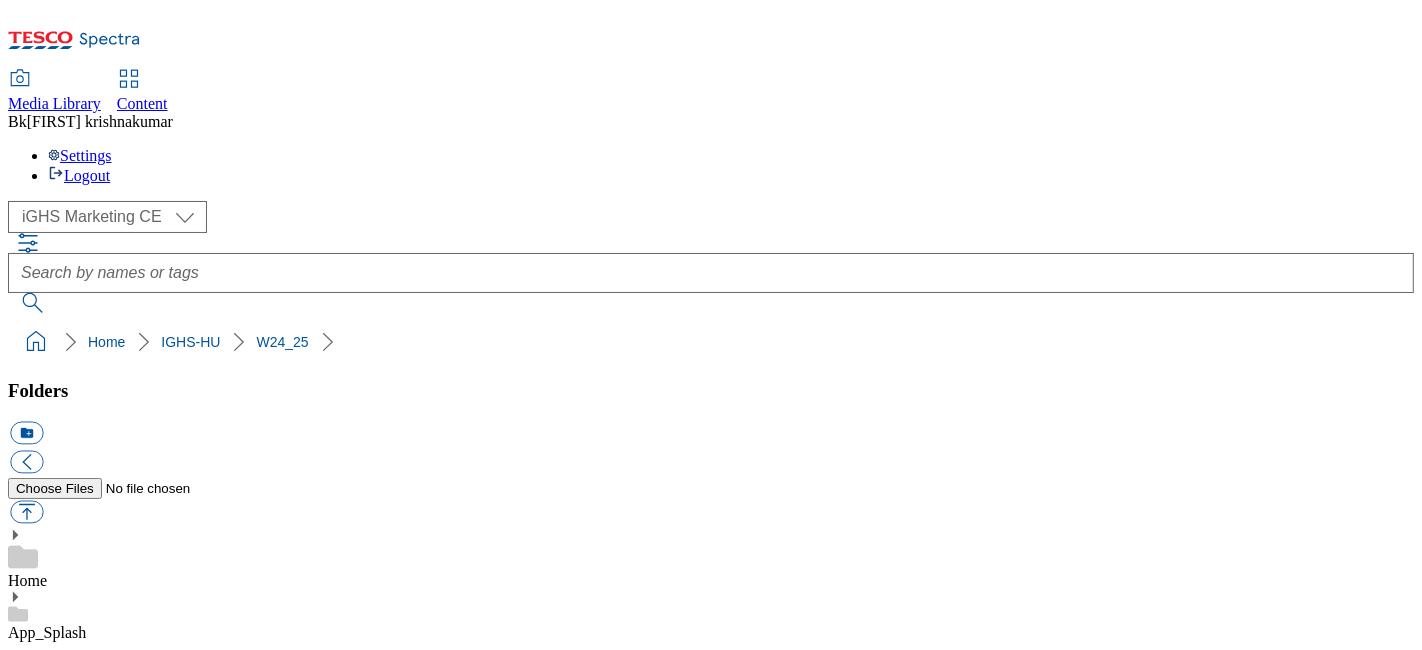 click on "W24_24" at bounding box center (35, 32348) 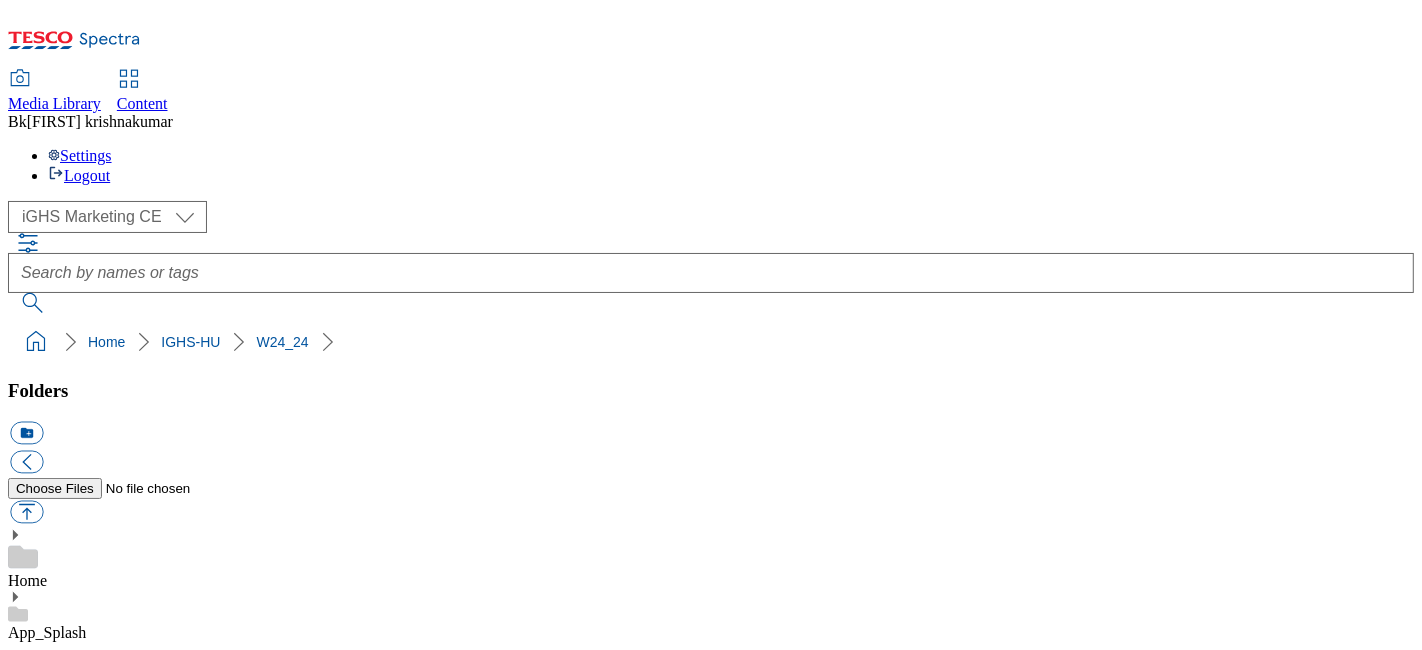 click on "W24_25" at bounding box center (35, 32426) 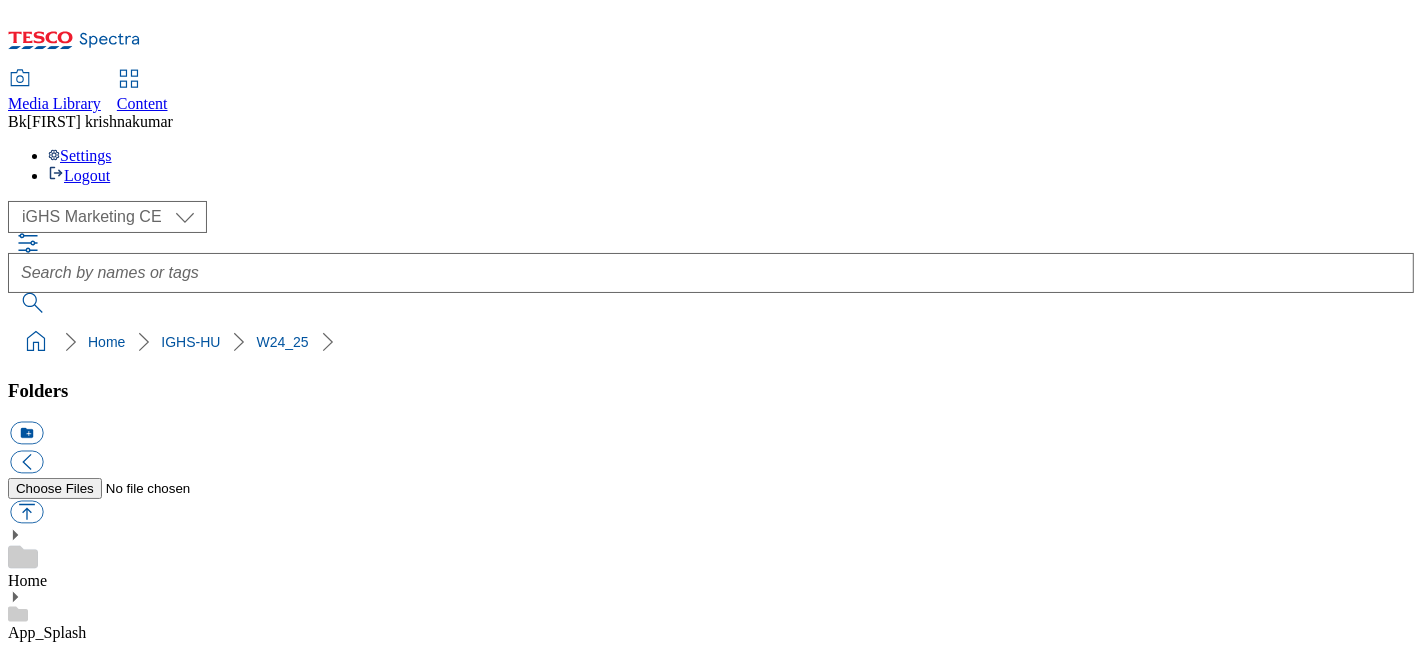 click on "W23_25" at bounding box center (35, 32292) 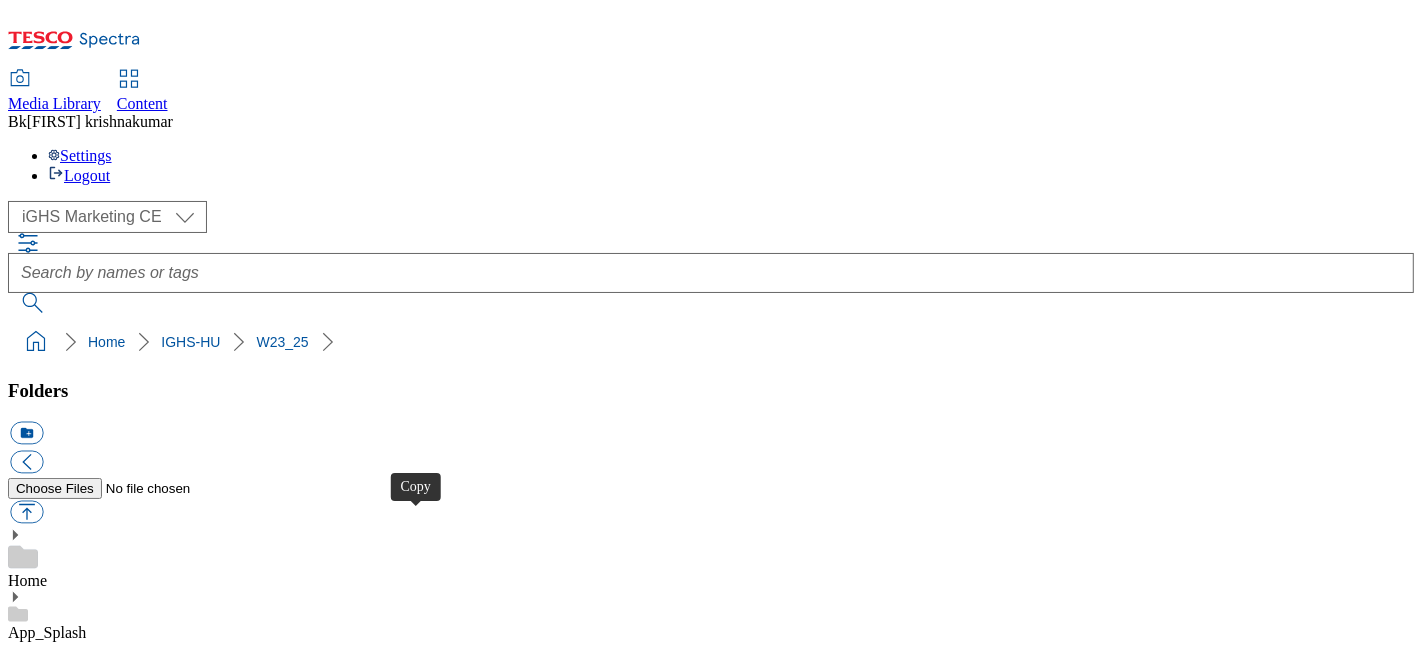 click at bounding box center (26, 35352) 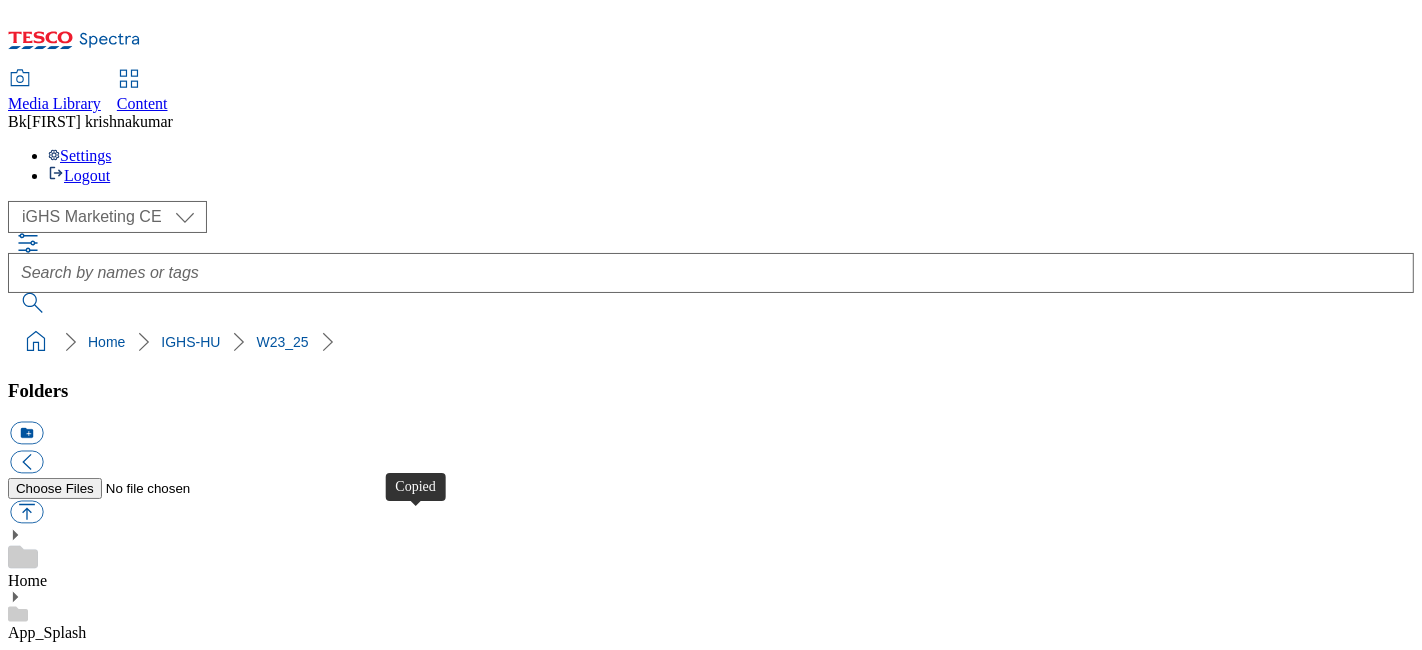 type 